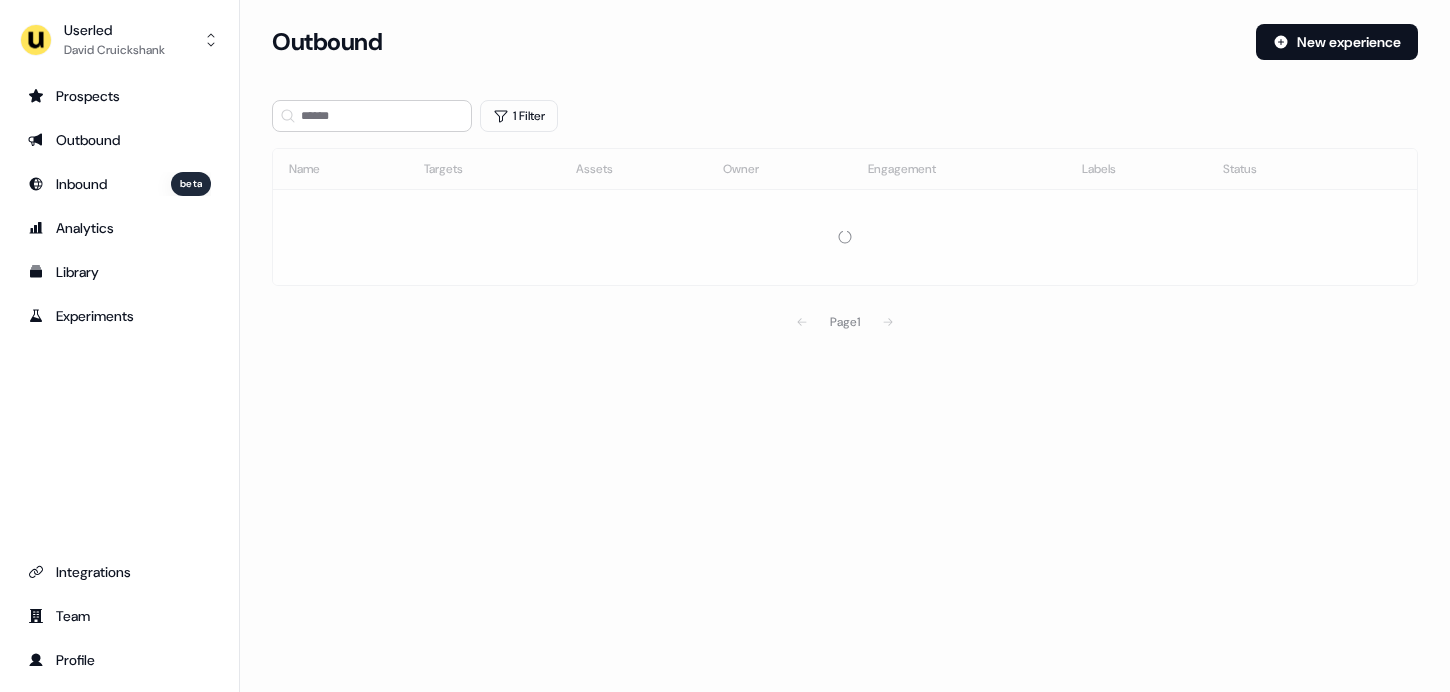 scroll, scrollTop: 0, scrollLeft: 0, axis: both 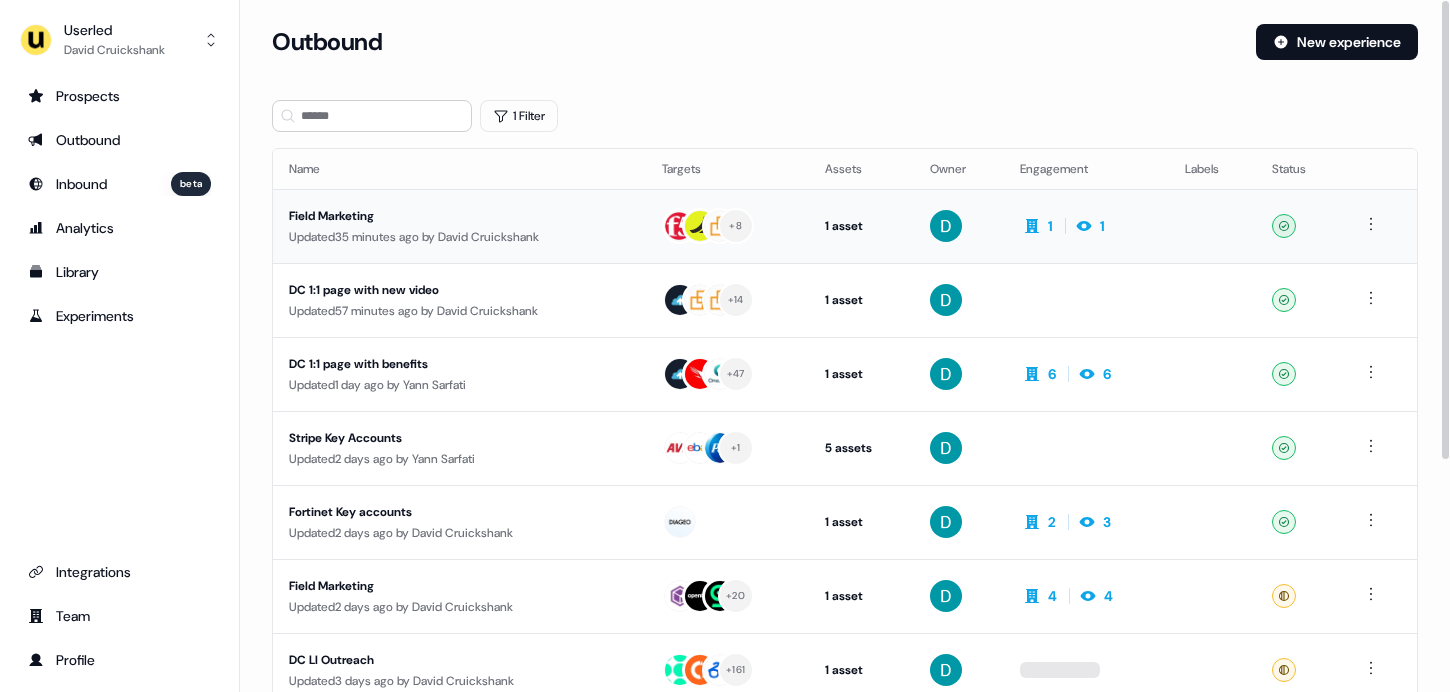 click on "Field Marketing Updated 35 minutes ago by [FIRST] [LAST]" at bounding box center (459, 226) 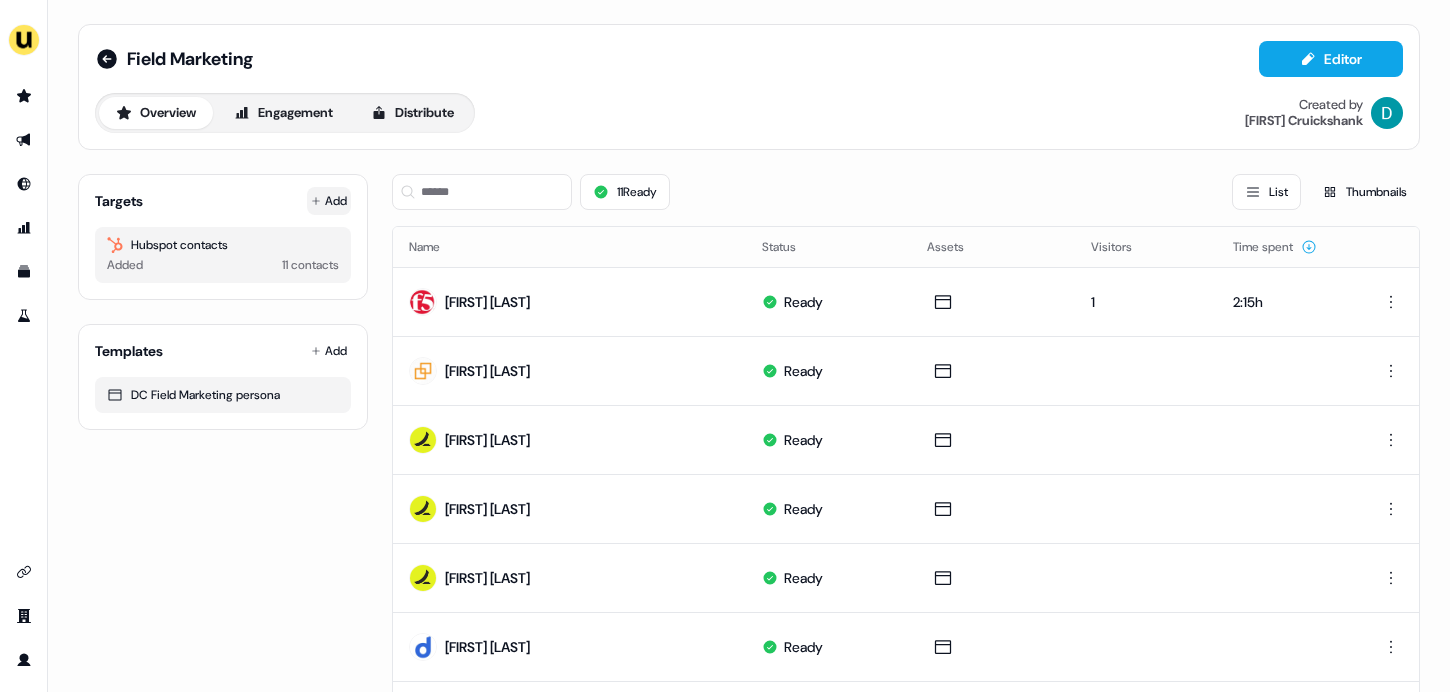 click 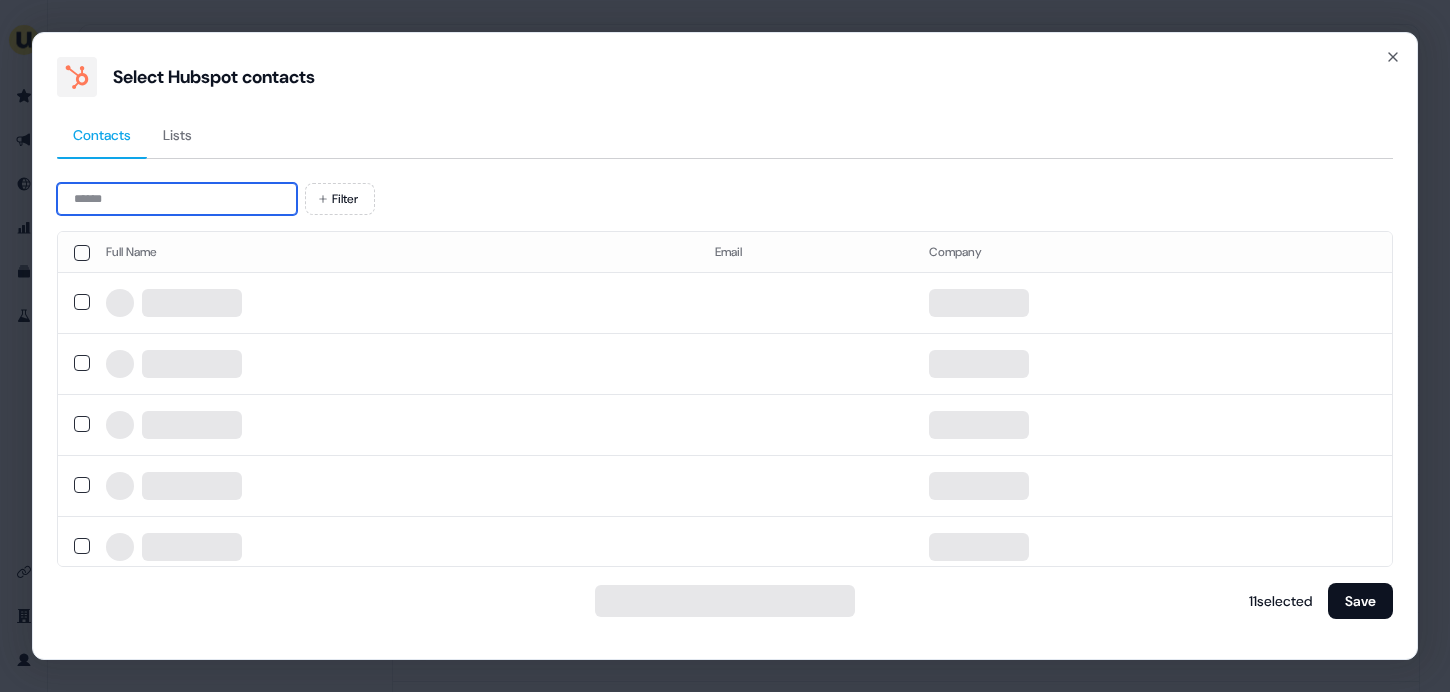 click at bounding box center [177, 199] 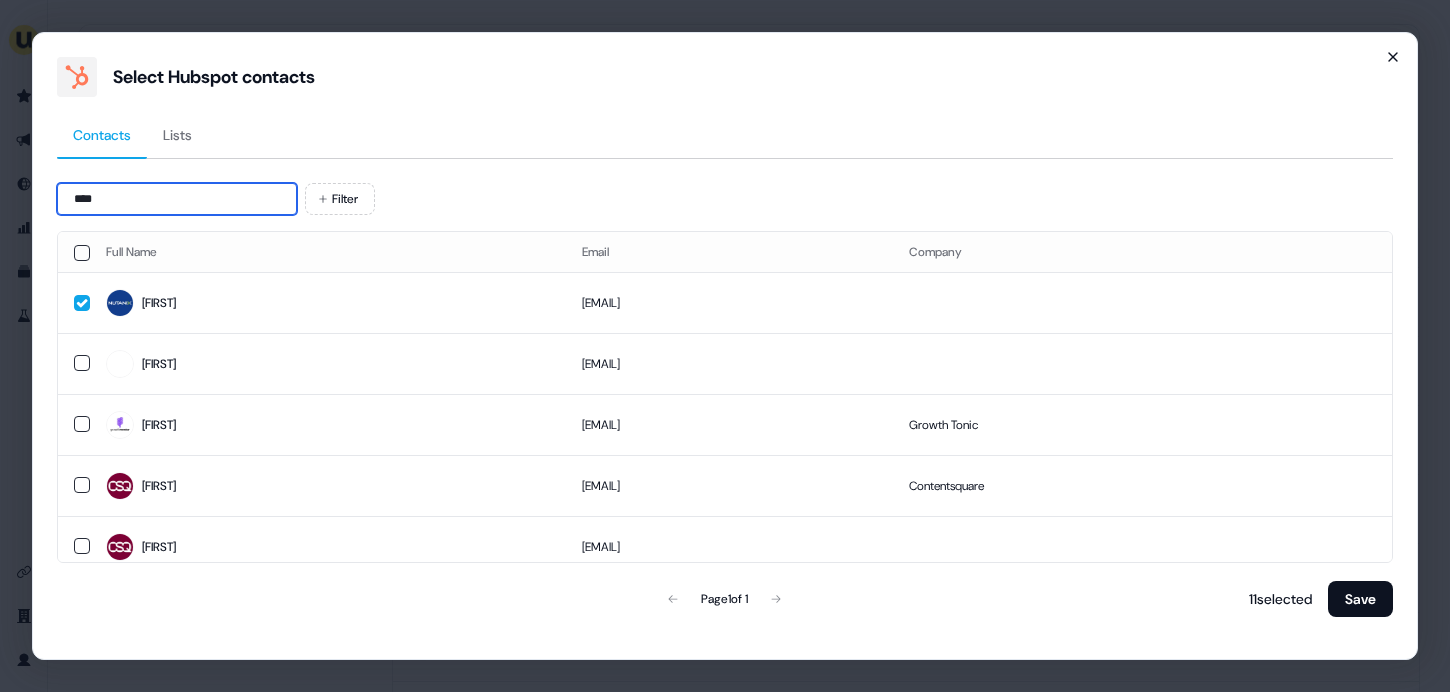 type on "****" 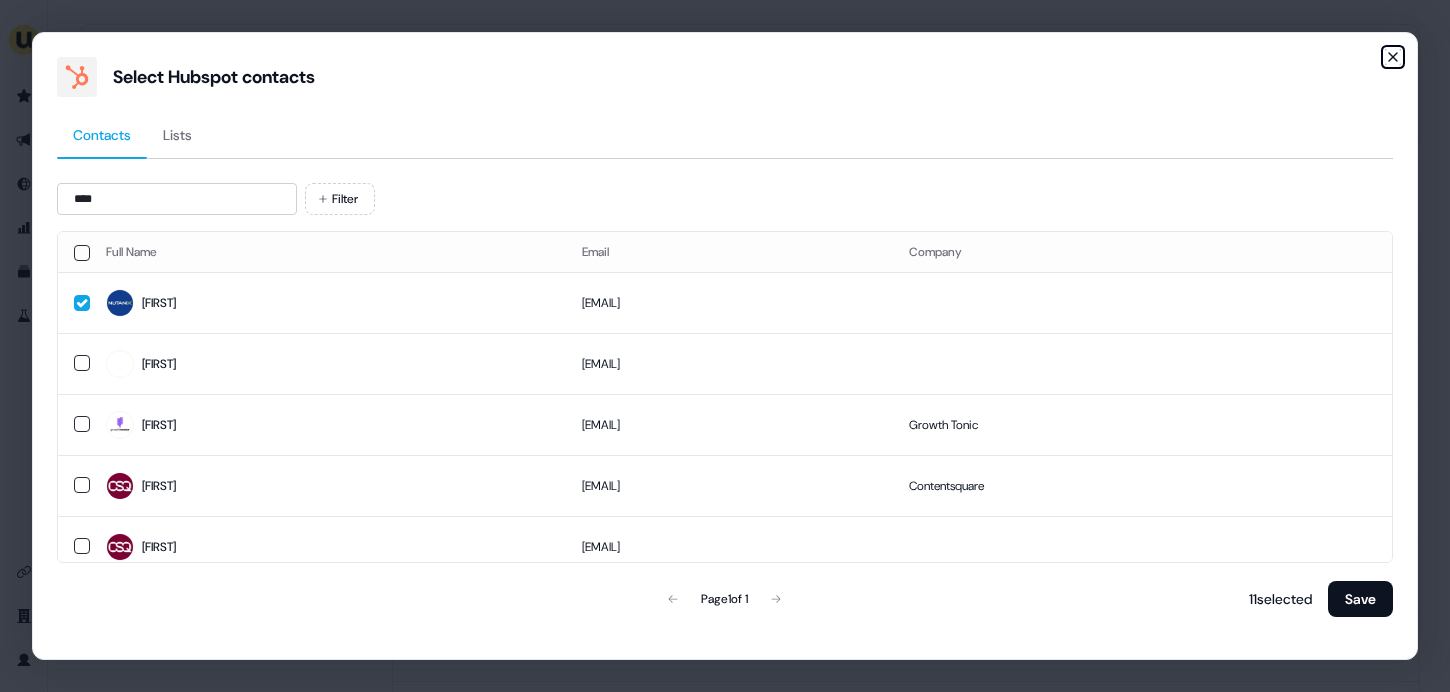 click 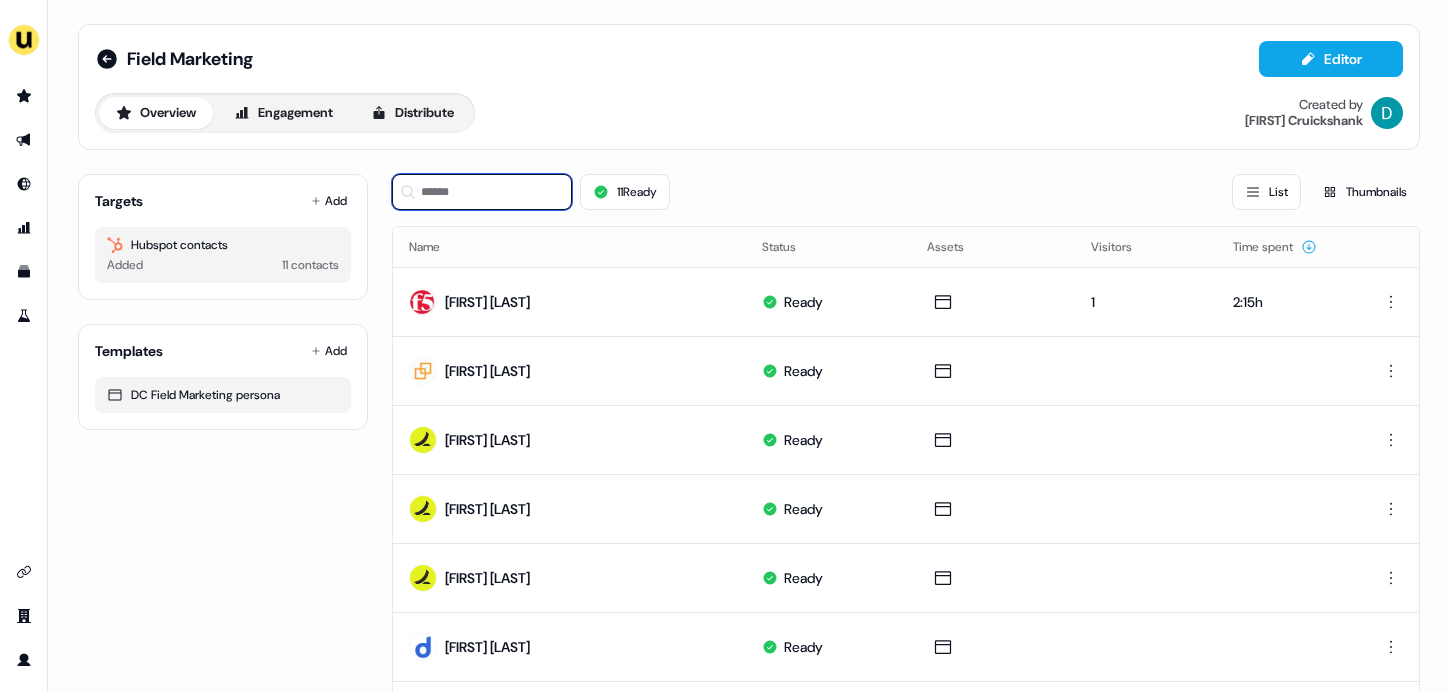 click at bounding box center [482, 192] 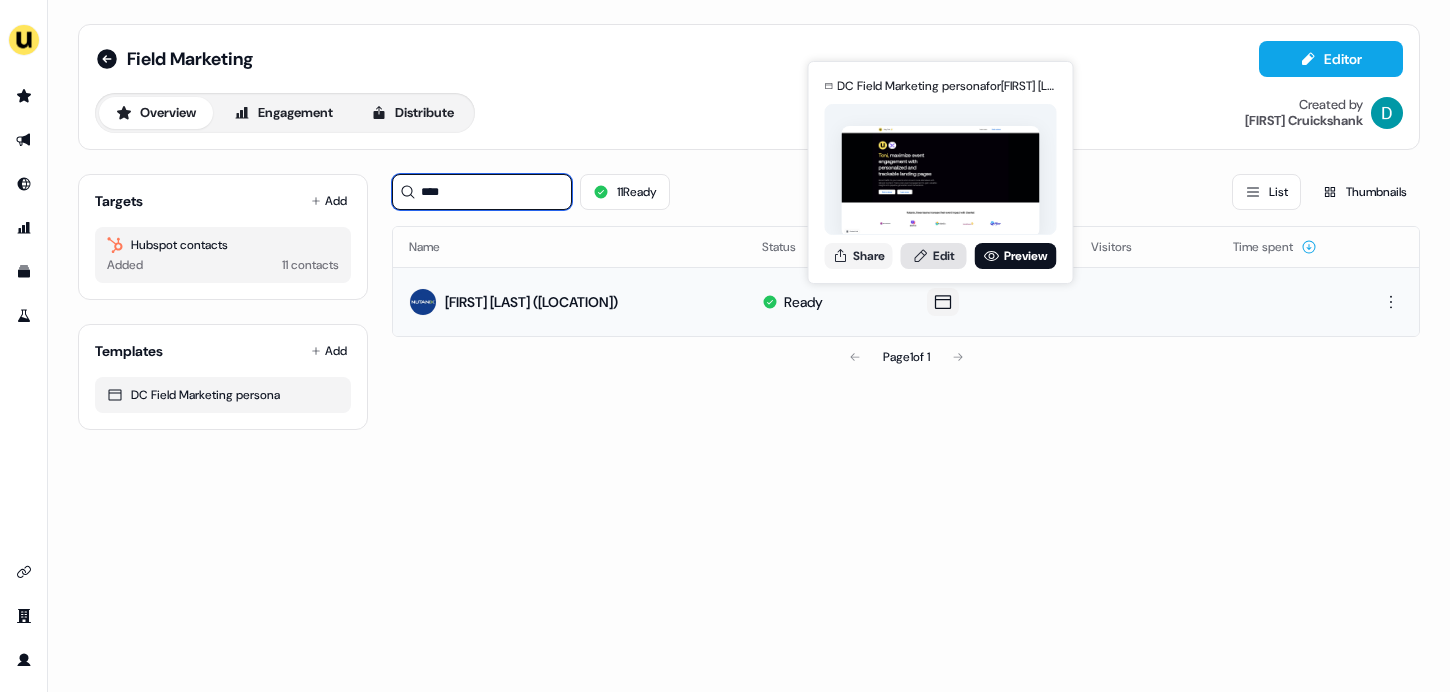type on "****" 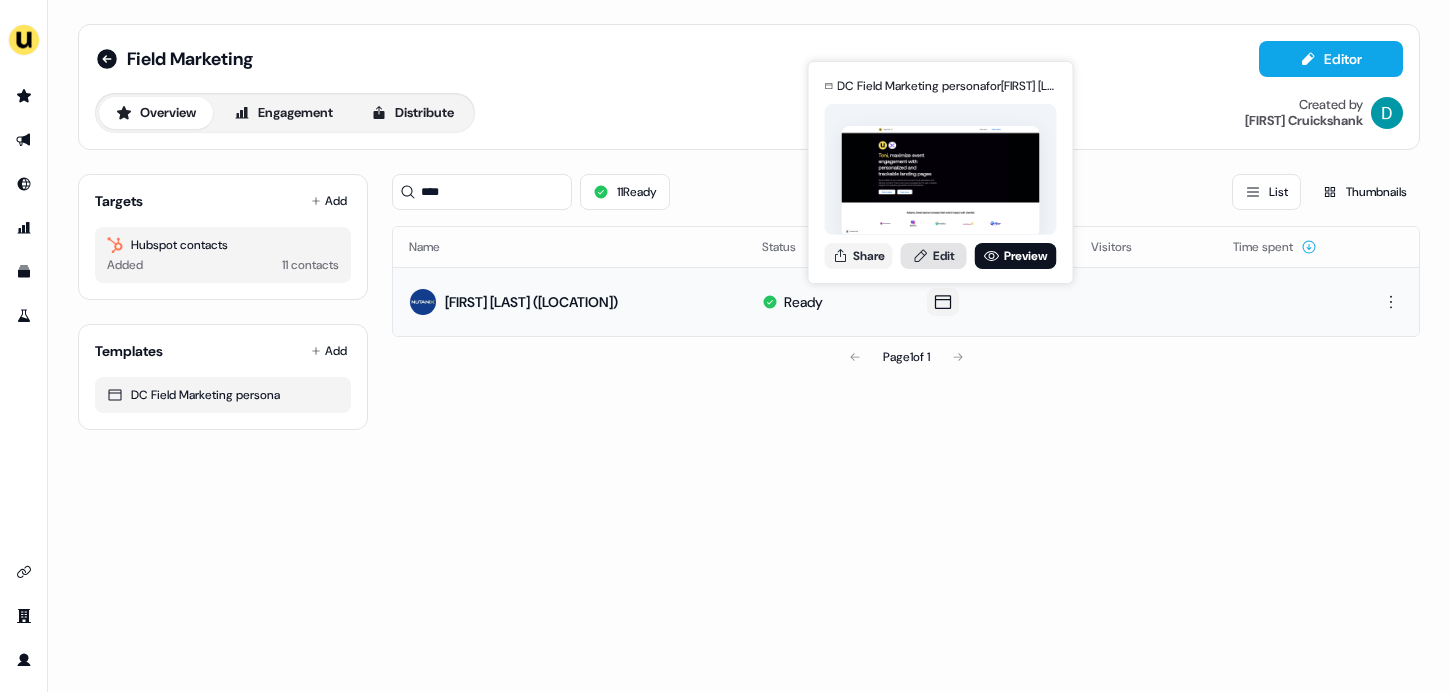 click on "Edit" at bounding box center [934, 256] 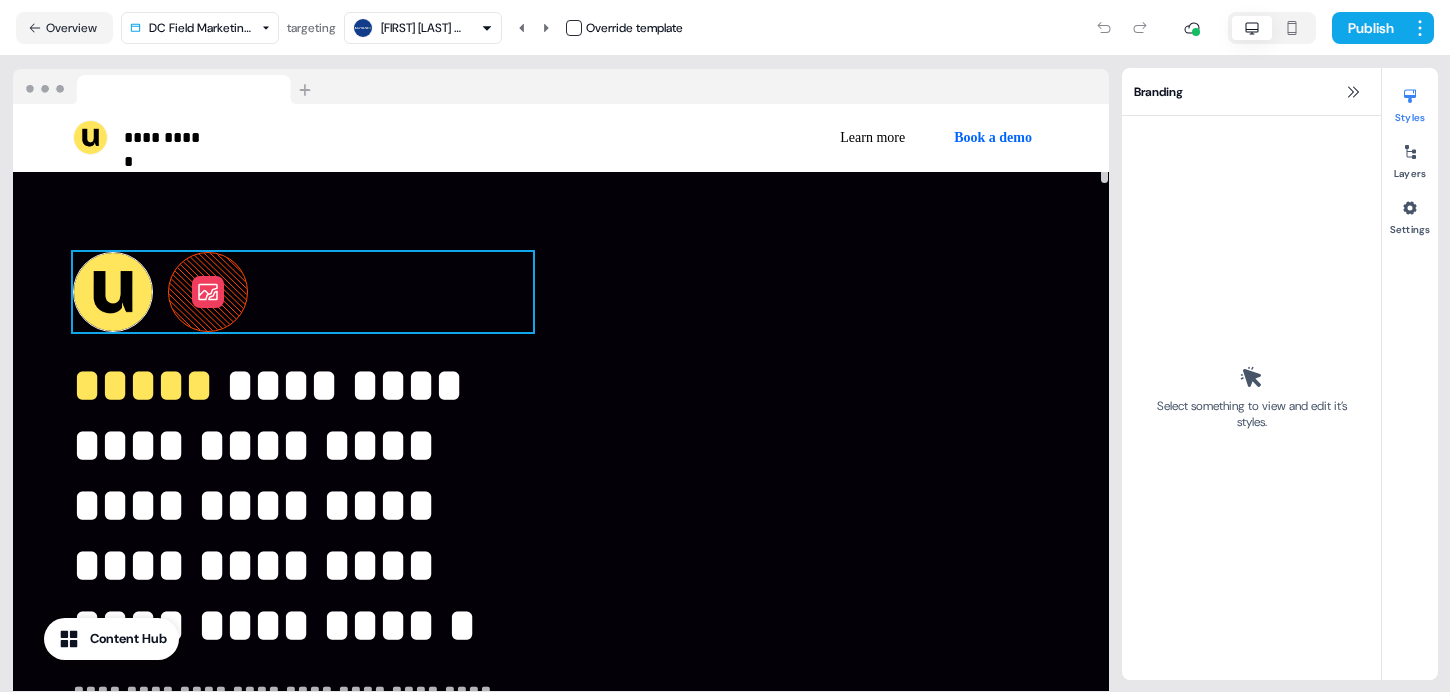 scroll, scrollTop: 19, scrollLeft: 0, axis: vertical 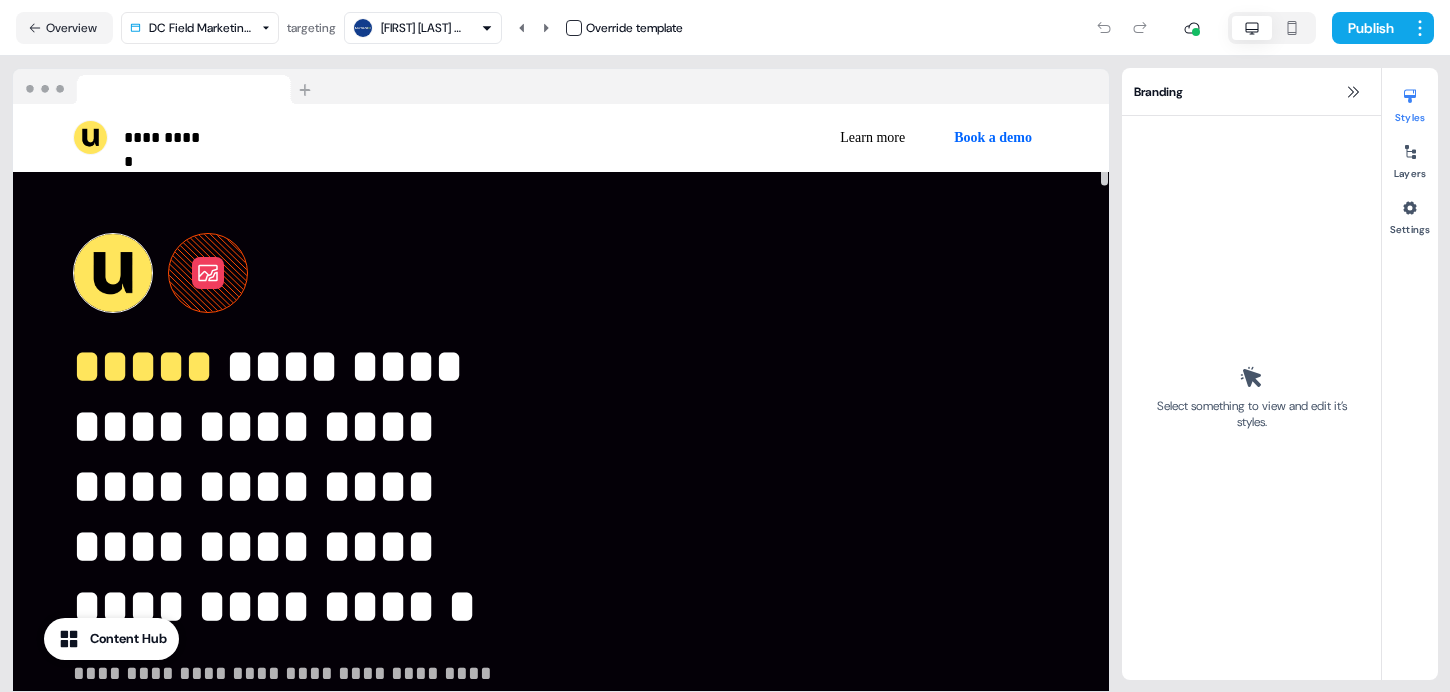 click 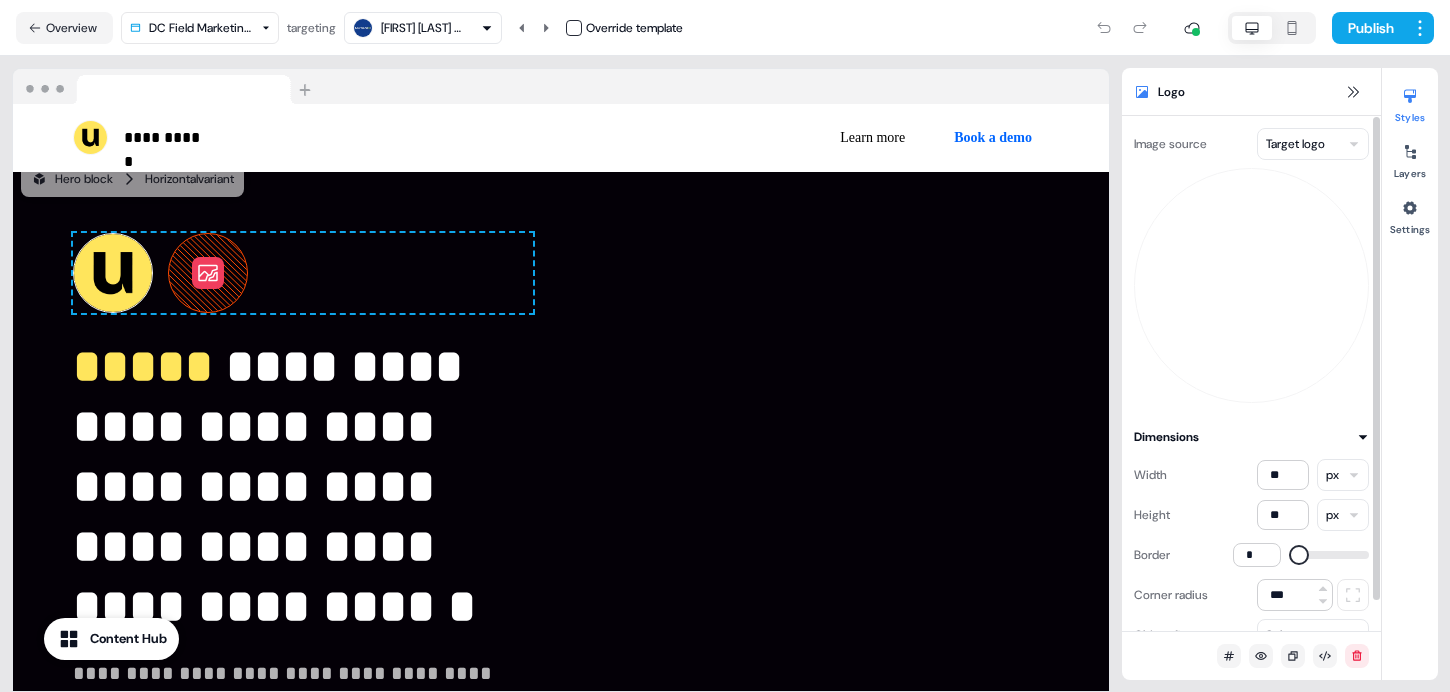 click on "**********" at bounding box center [725, 346] 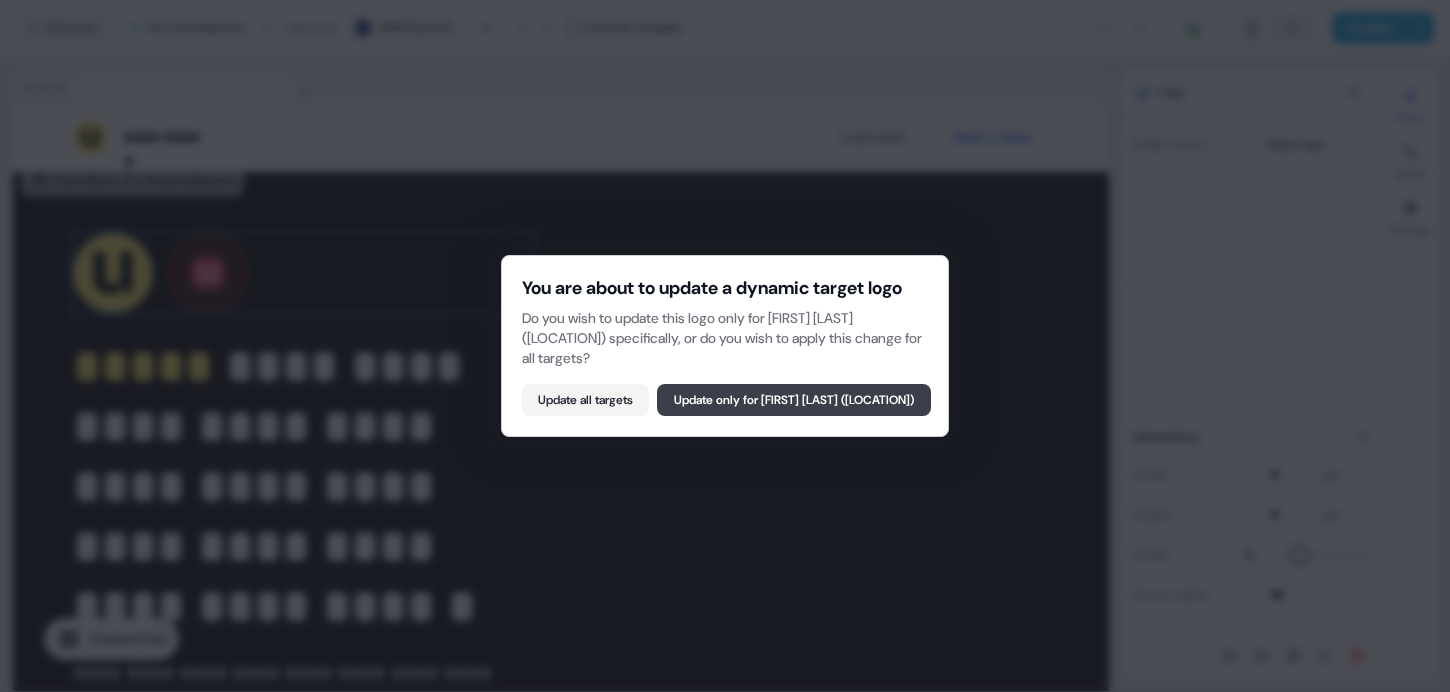 click on "Update only for [FIRST] [LAST] ([LOCATION])" at bounding box center [794, 400] 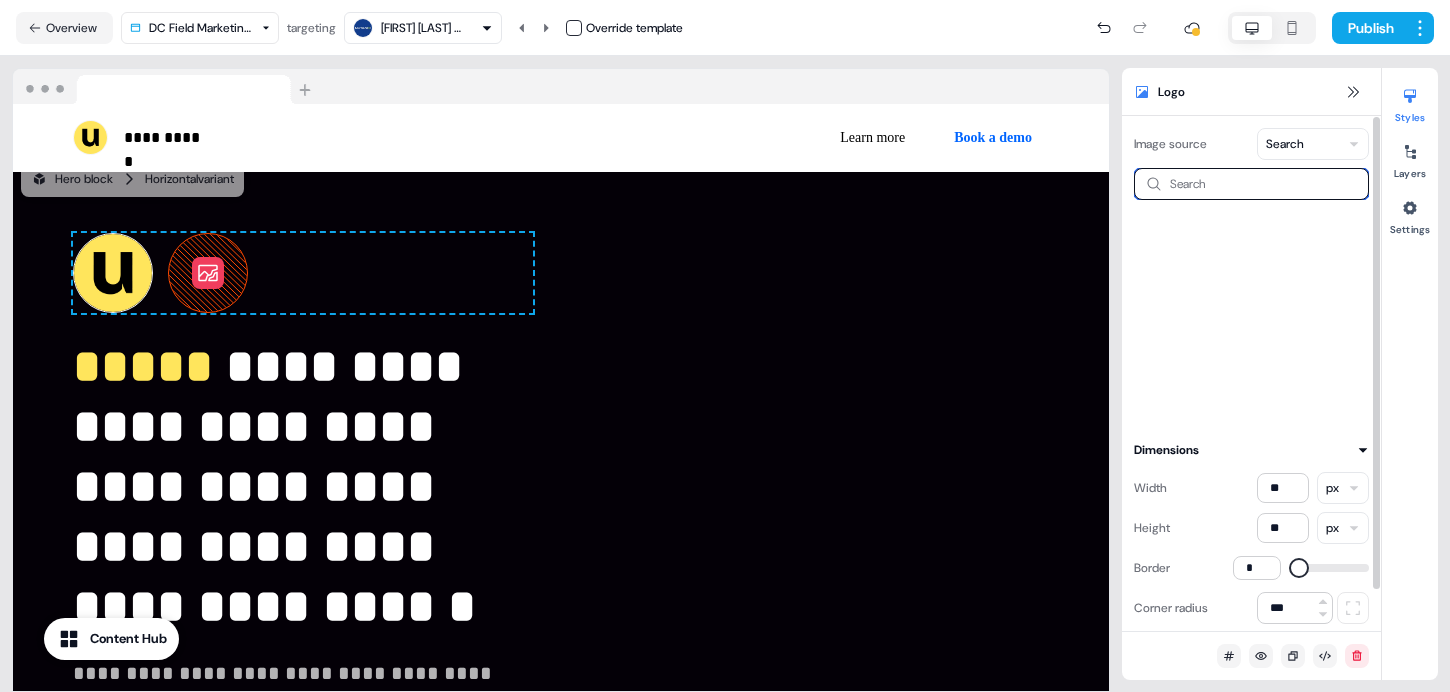 click at bounding box center [1251, 184] 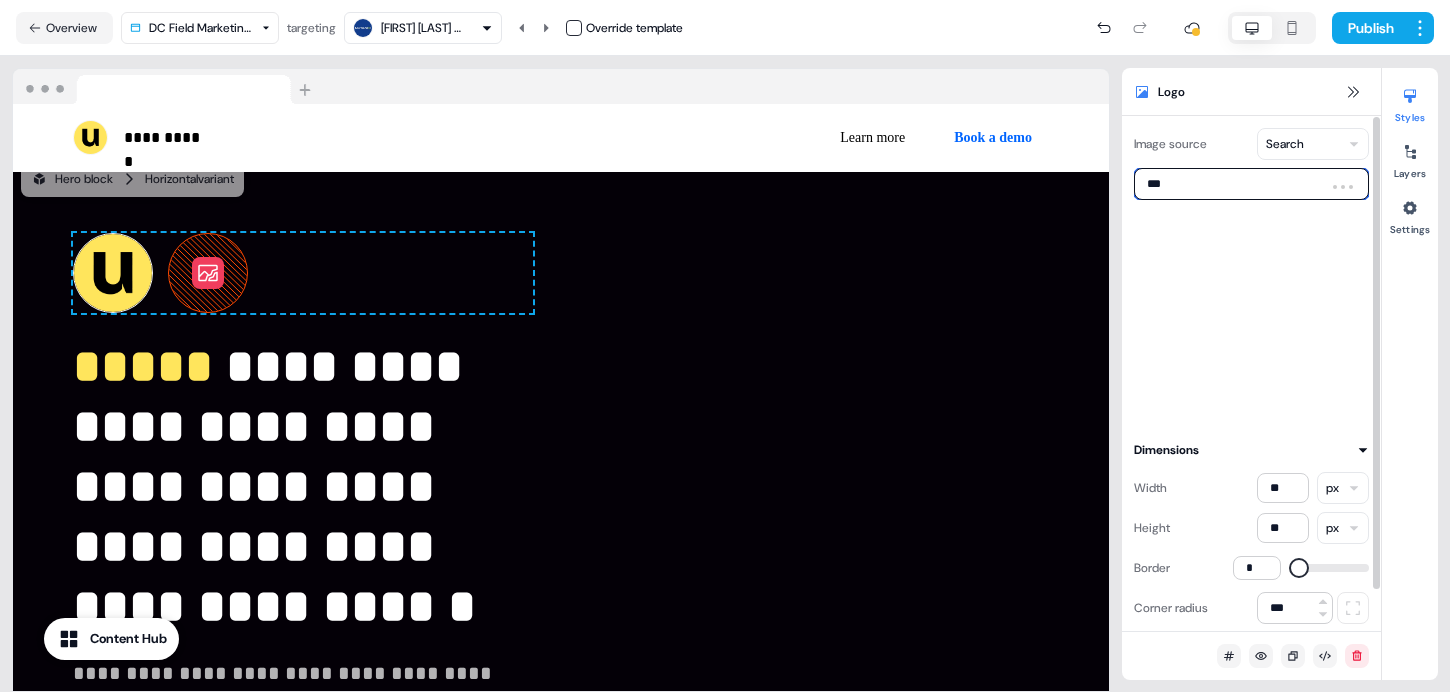 type on "****" 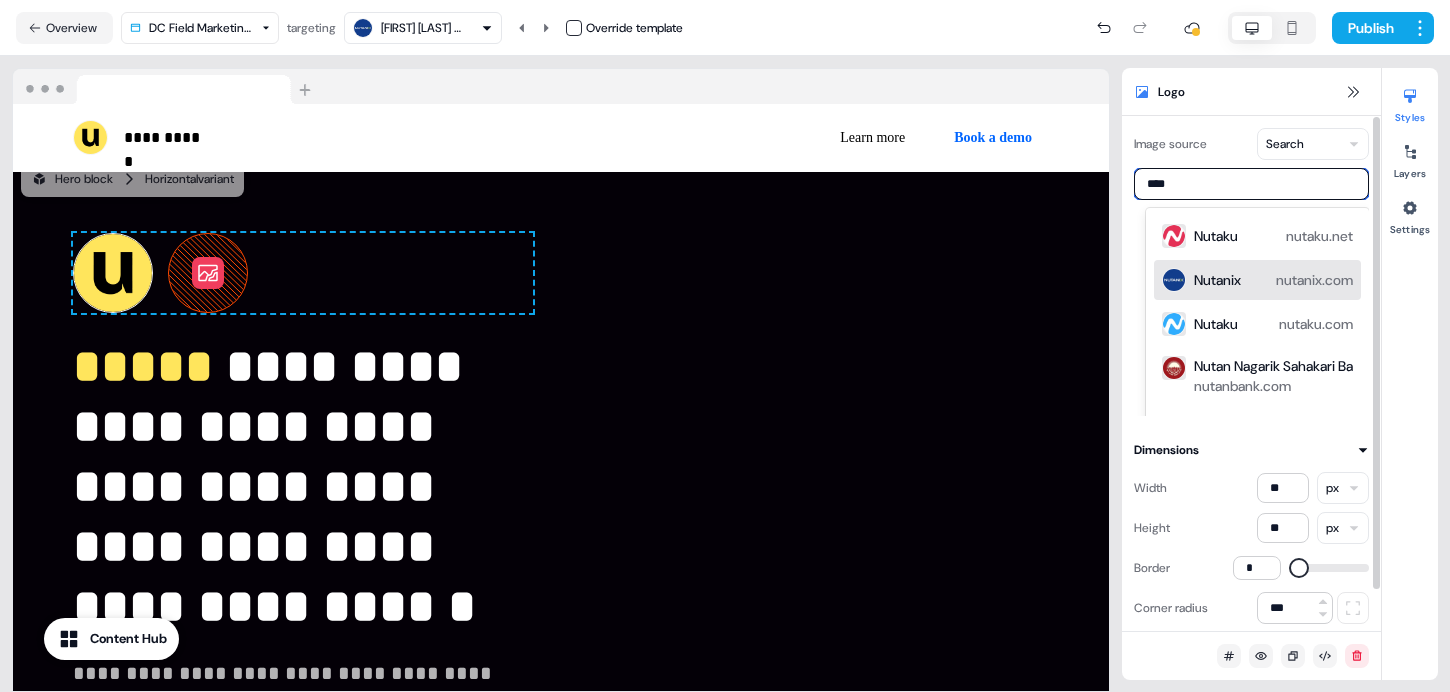 click on "Nutanix" at bounding box center (1217, 280) 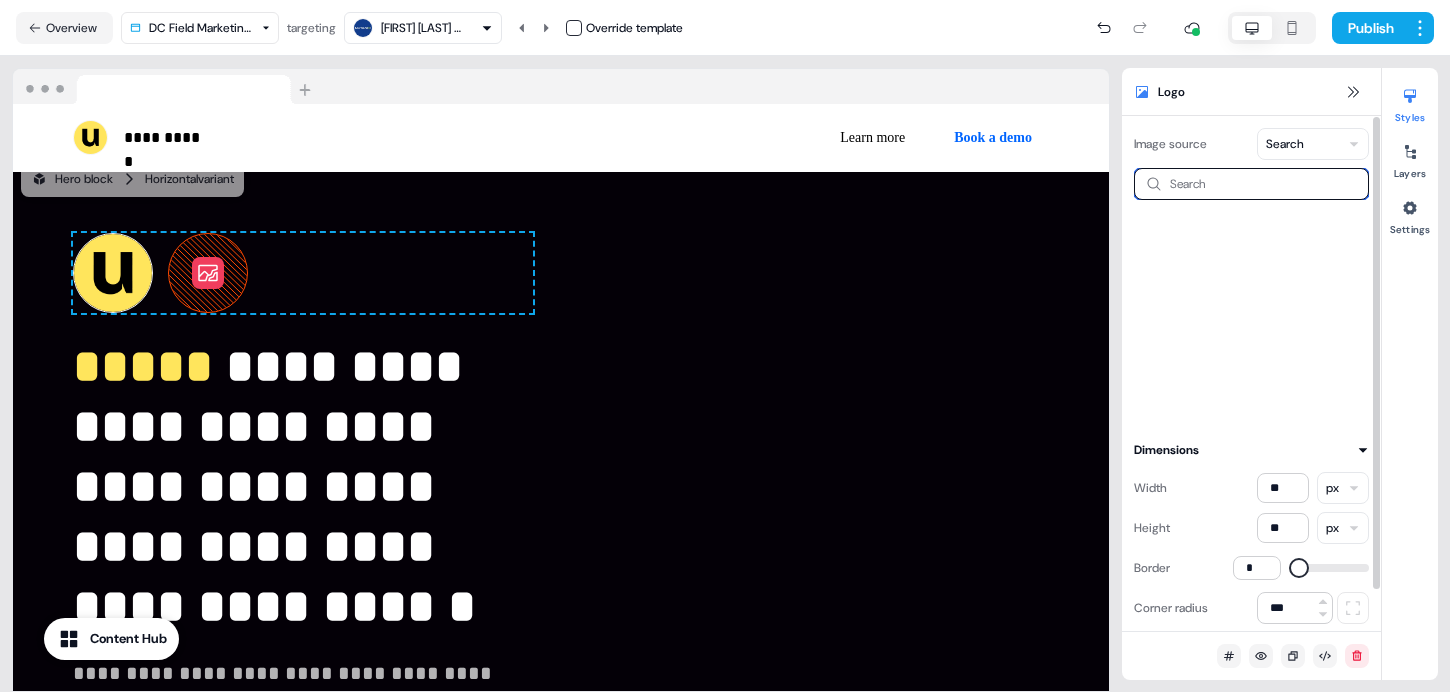 click at bounding box center (1251, 184) 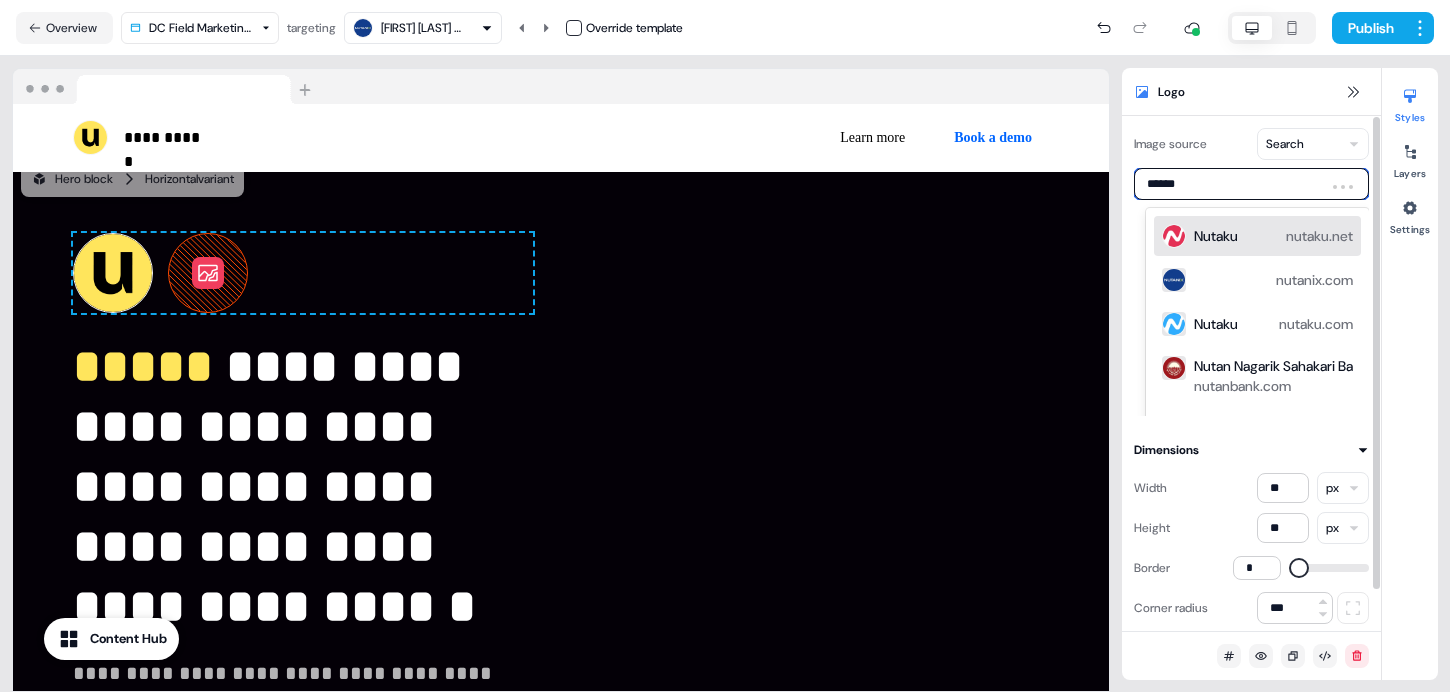 type on "*******" 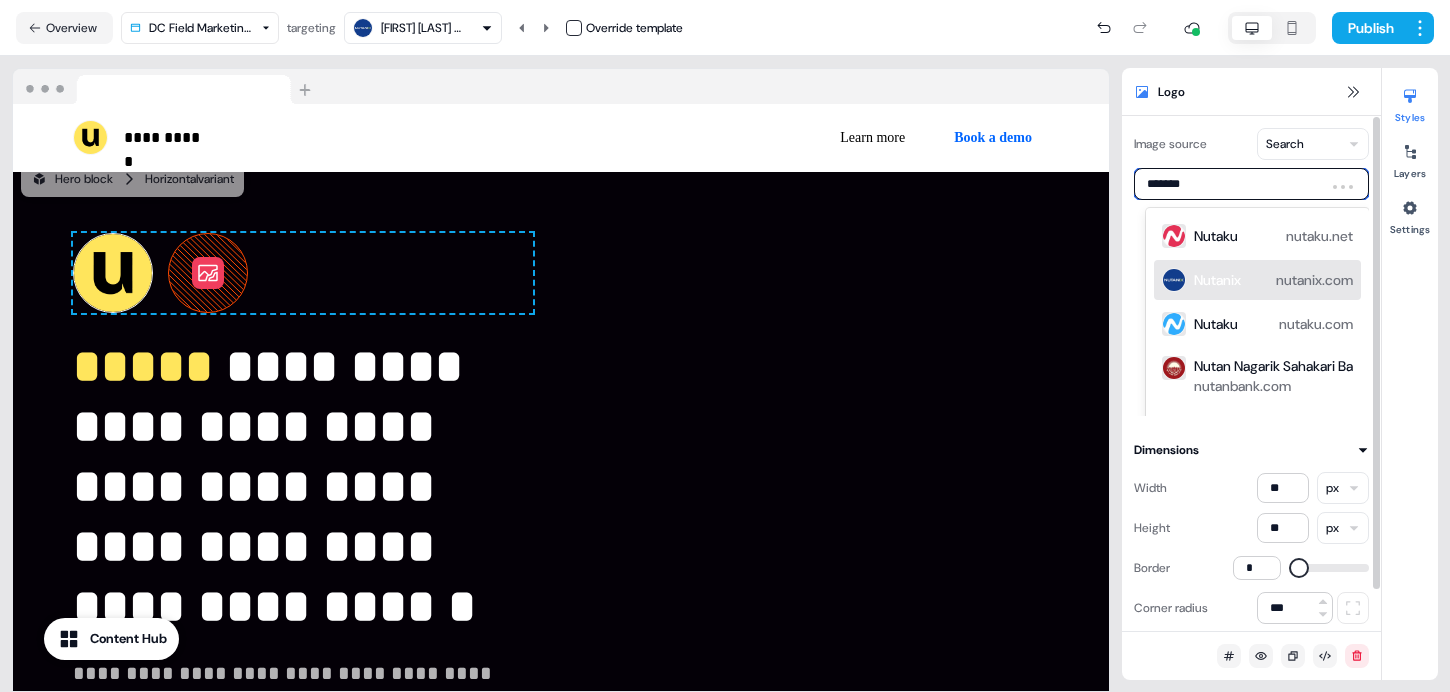 click on "Nutanix nutanix.com" at bounding box center [1273, 280] 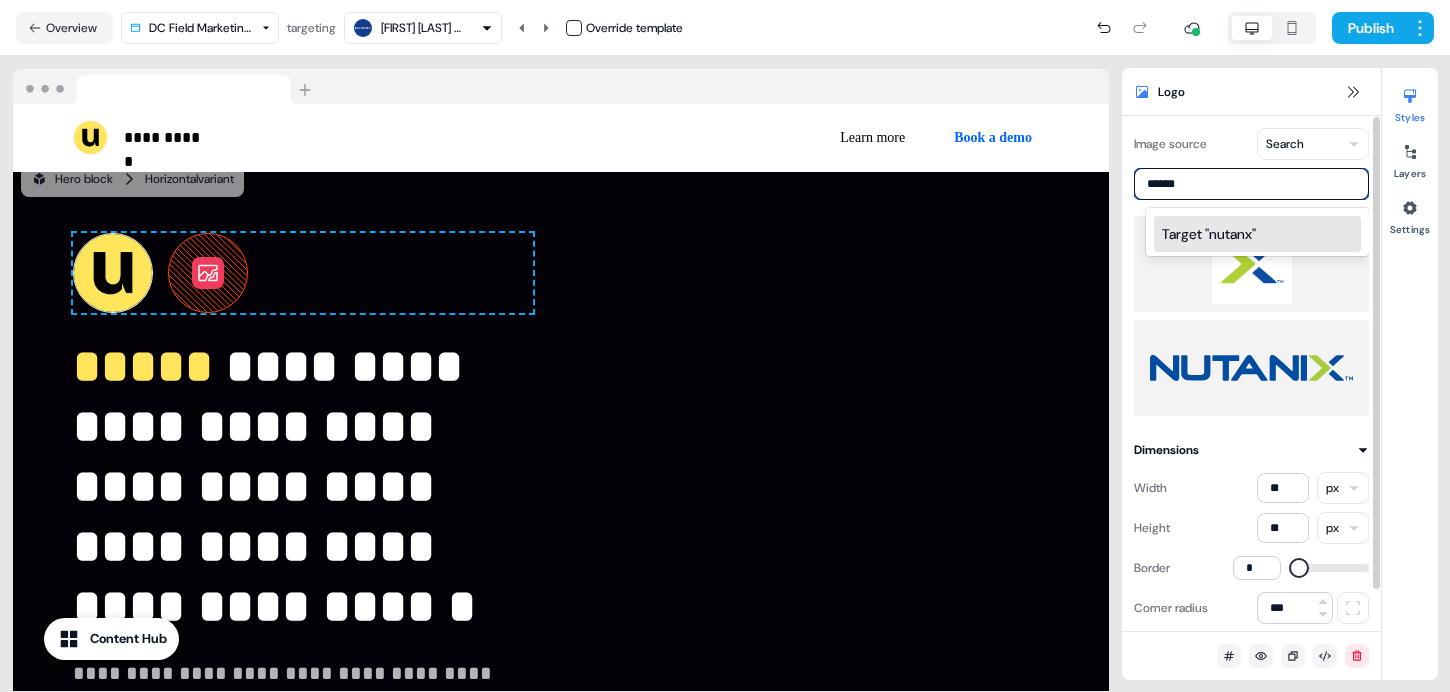 click on "******" at bounding box center [1251, 184] 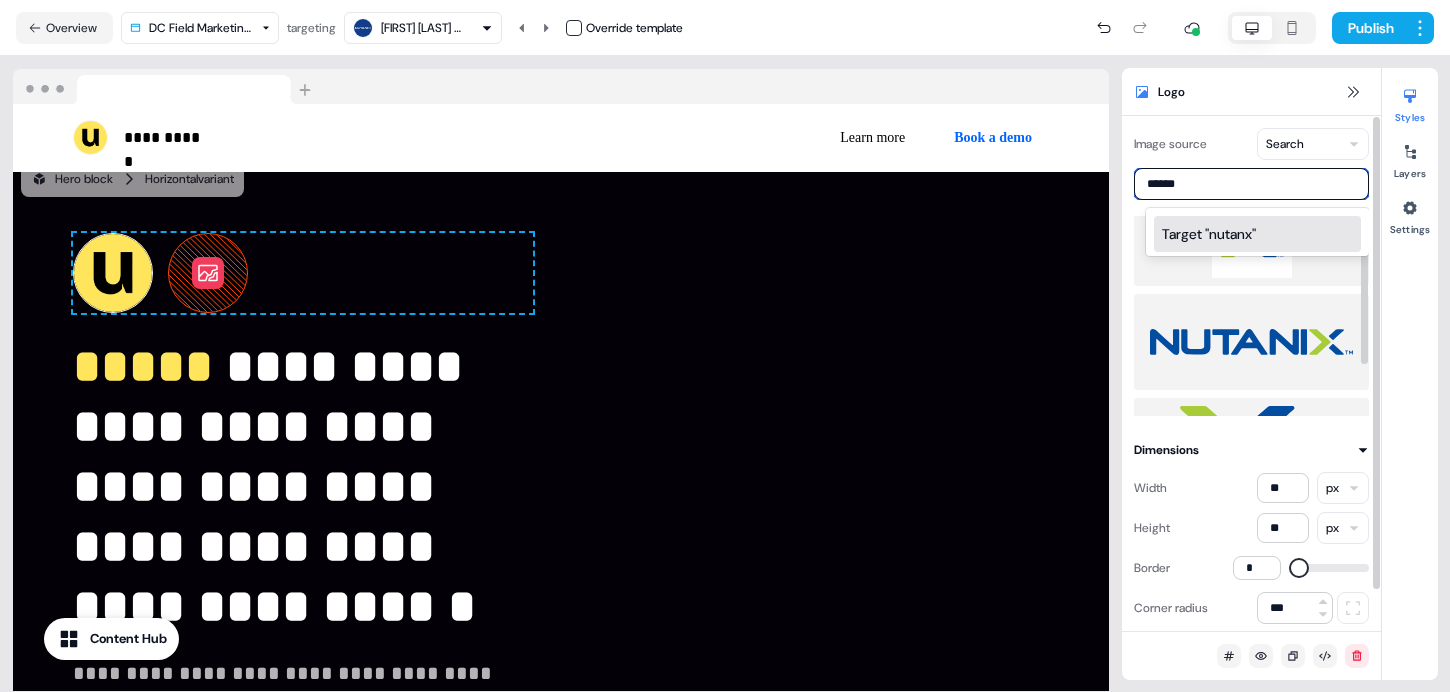 scroll, scrollTop: 104, scrollLeft: 0, axis: vertical 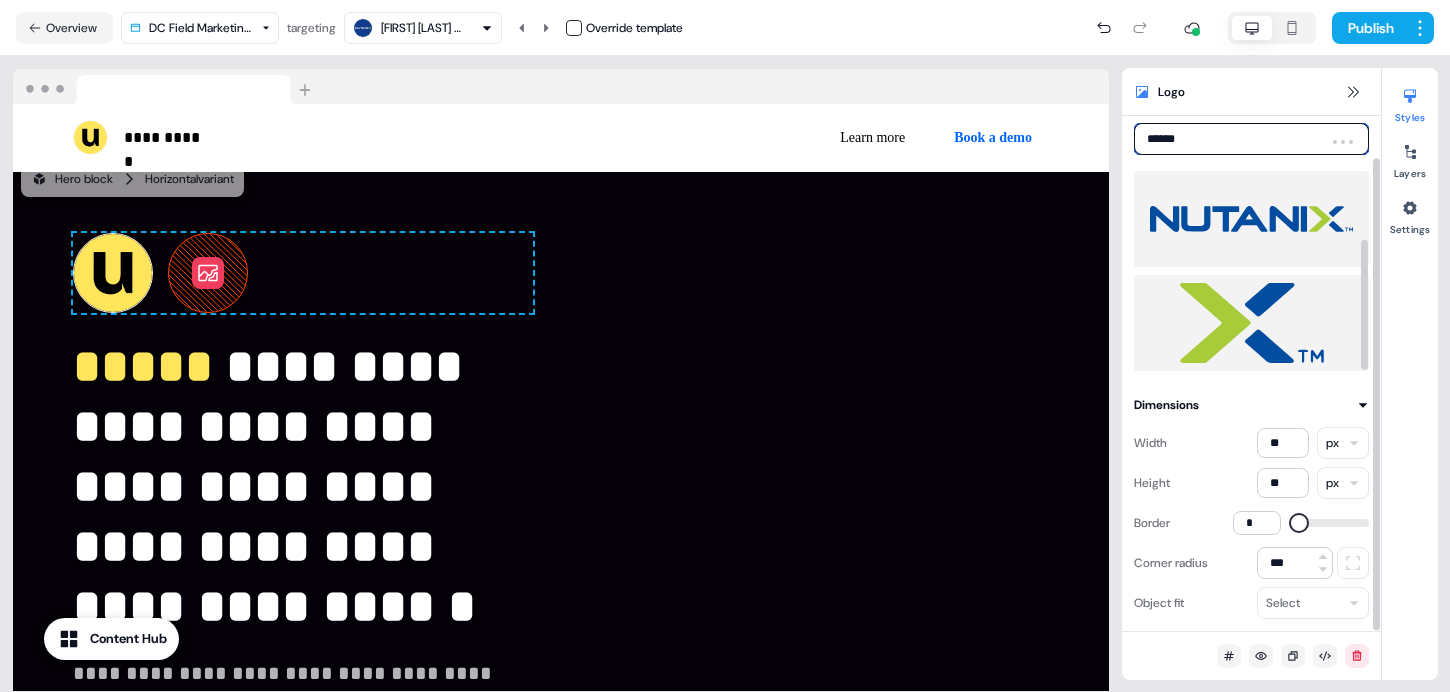 type on "*******" 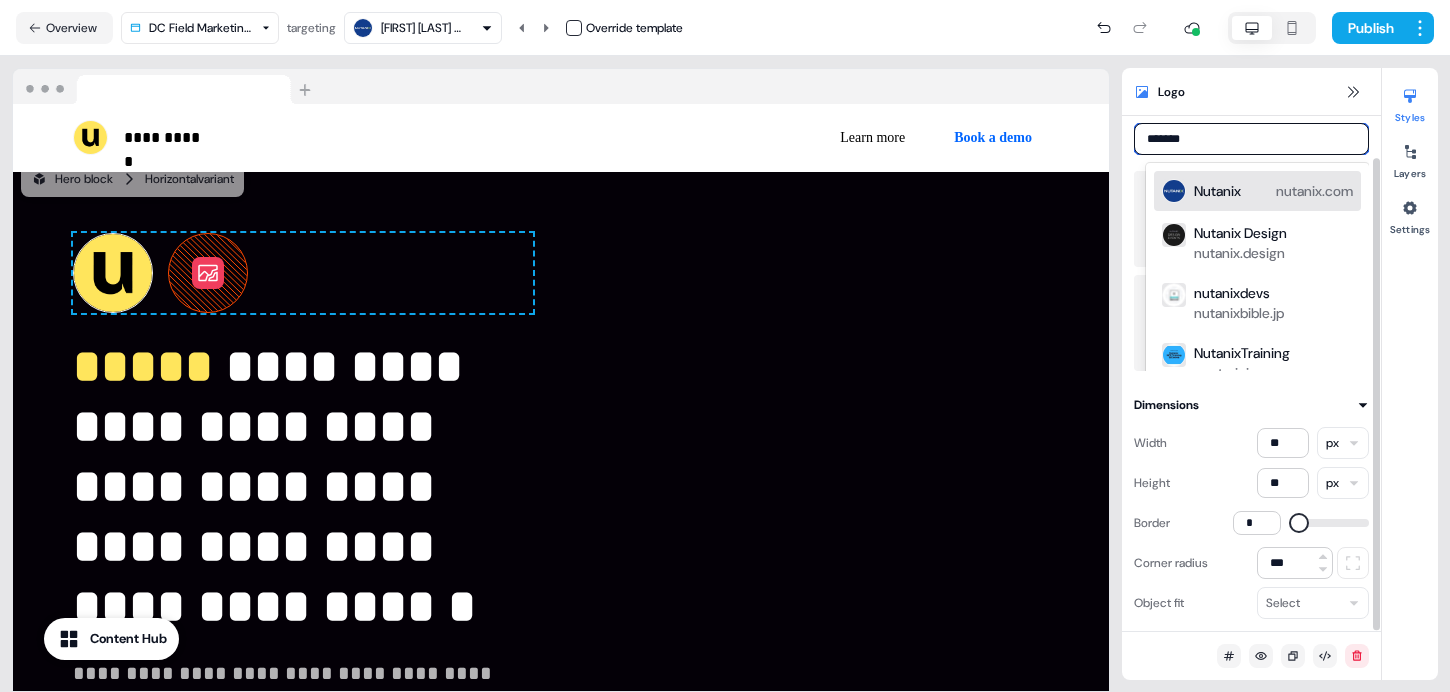 click on "Nutanix nutanix.com" at bounding box center (1273, 191) 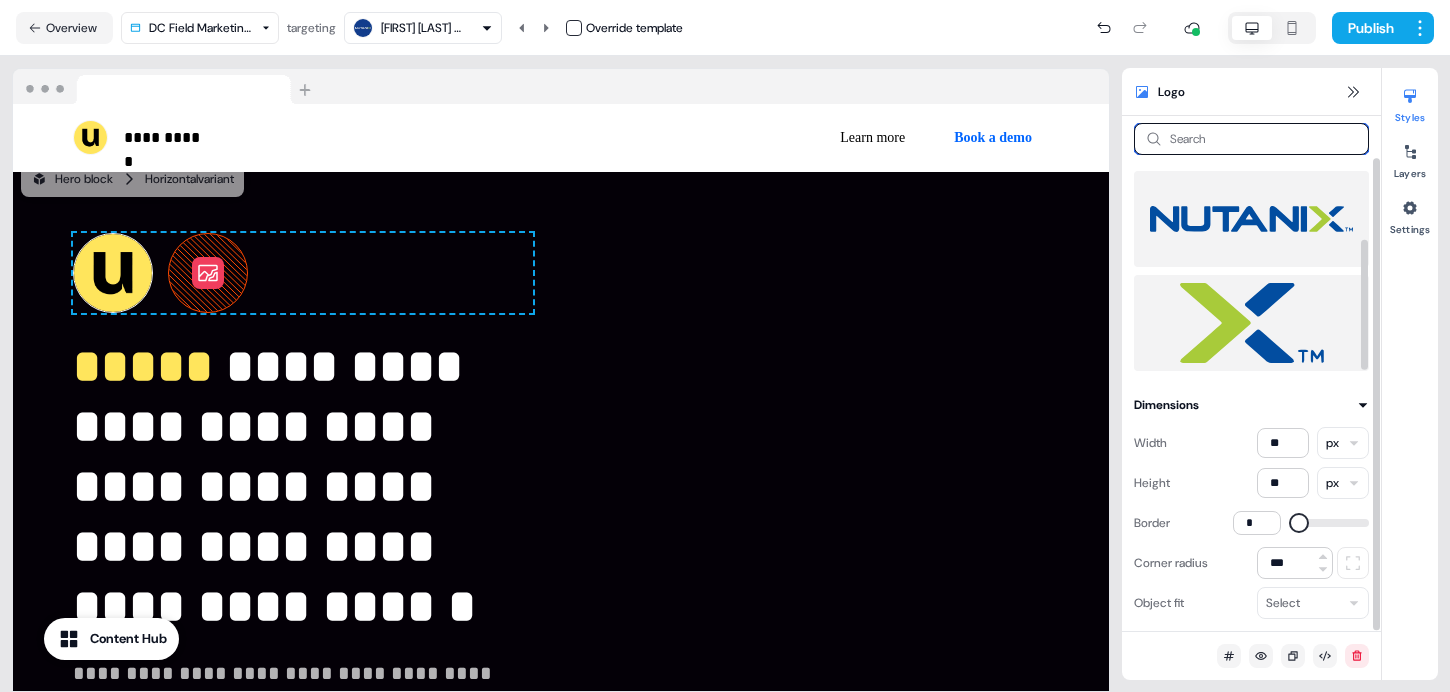 type 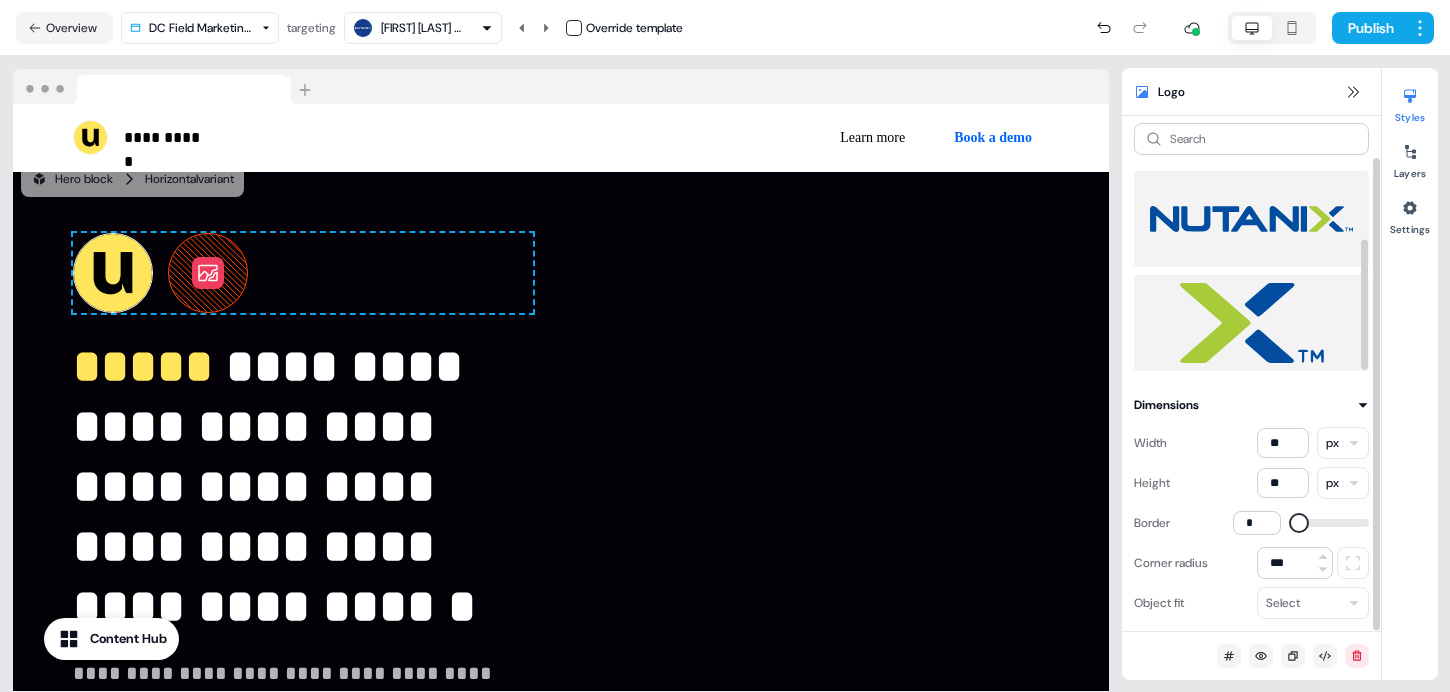 click at bounding box center [1251, 323] 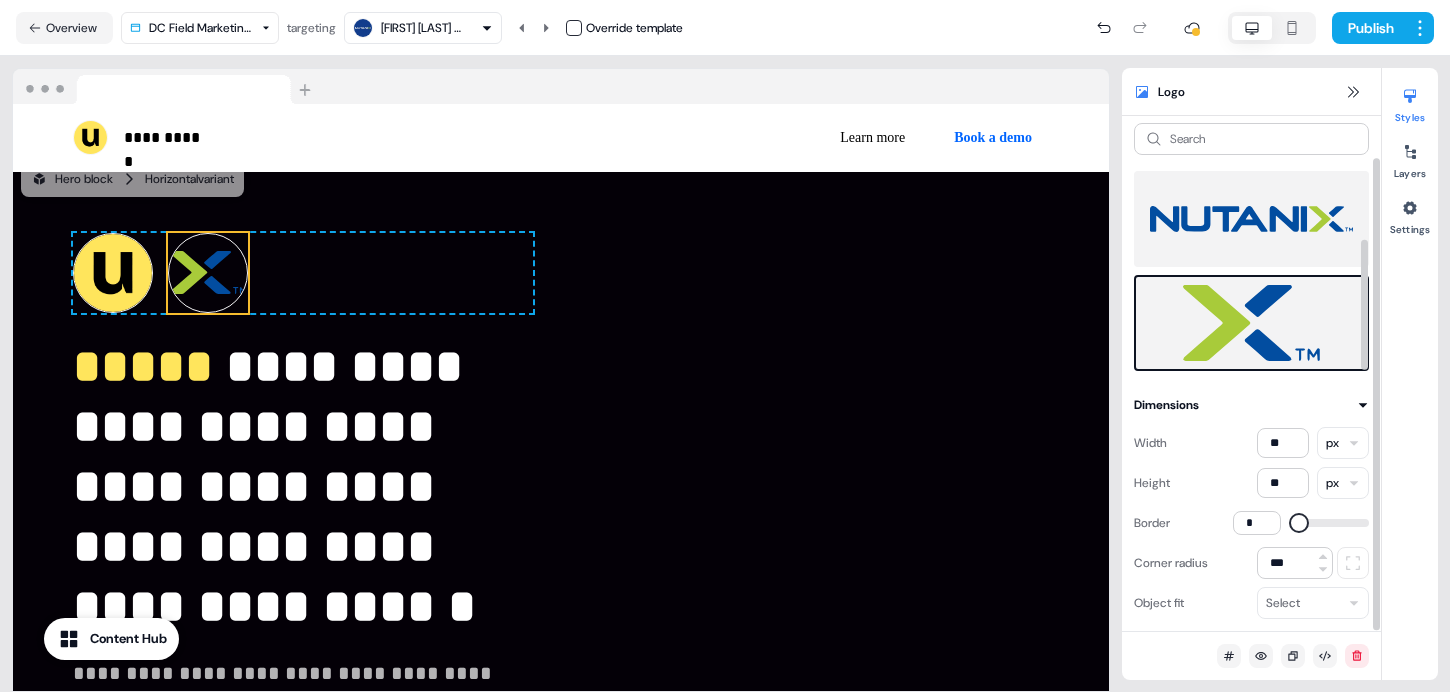 click at bounding box center (1251, 219) 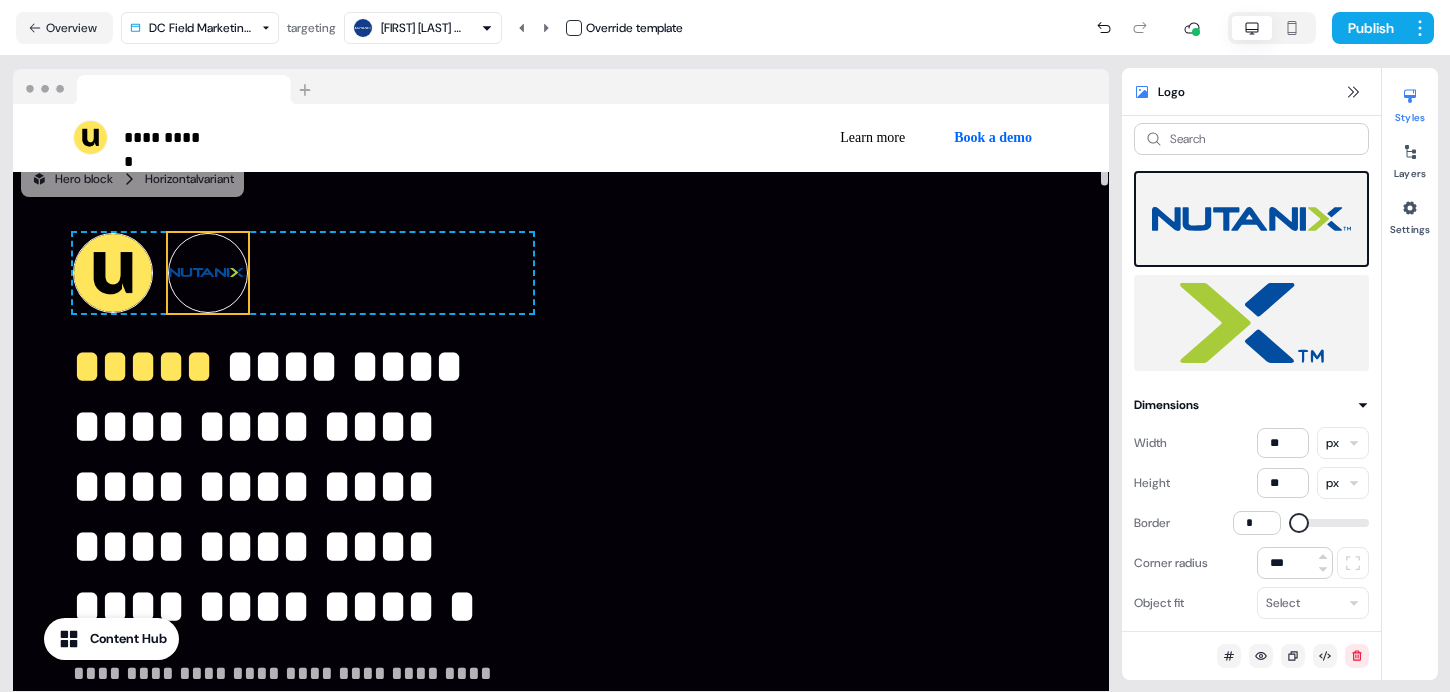 click at bounding box center (208, 273) 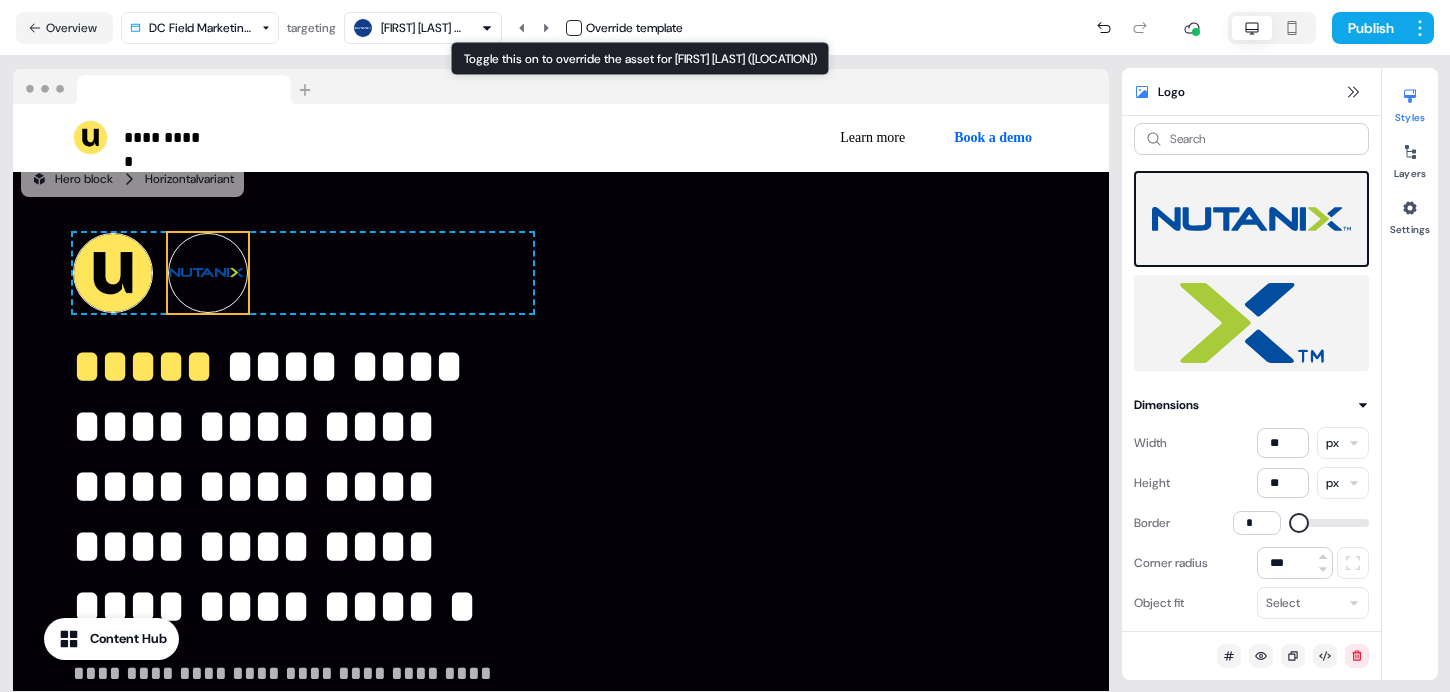 click on "[FIRST] [LAST] ([LOCATION]) Override template Toggle this on to override the asset for [FIRST] [LAST] ([LOCATION]) Toggle this on to override the asset for [FIRST] [LAST] ([LOCATION])" at bounding box center (513, 28) 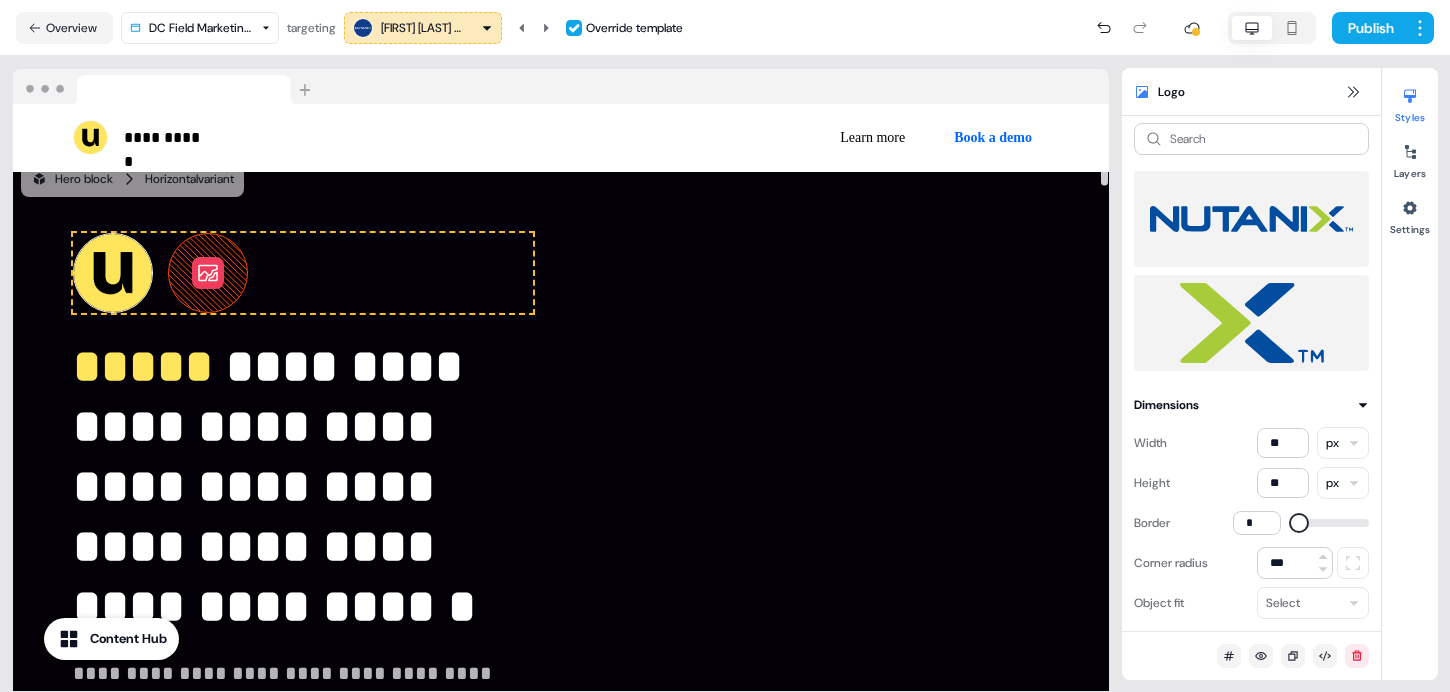 click at bounding box center [208, 273] 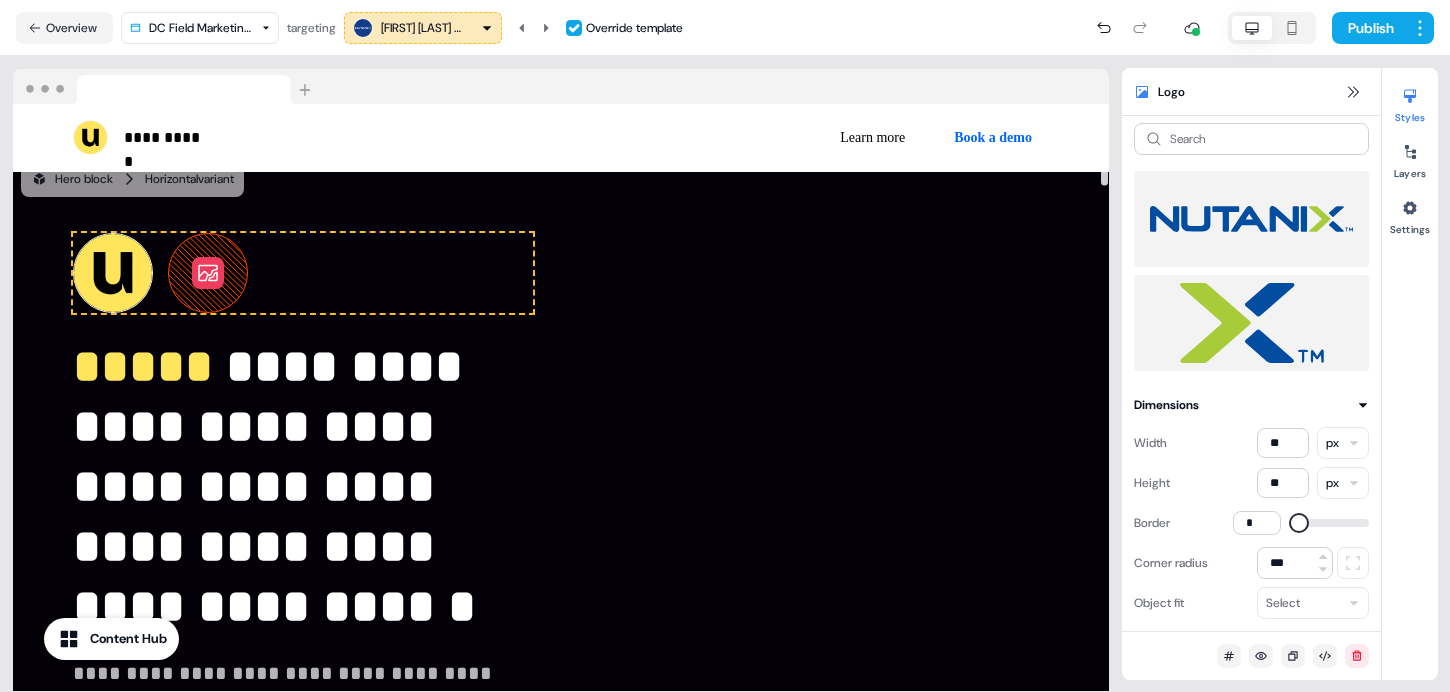 click 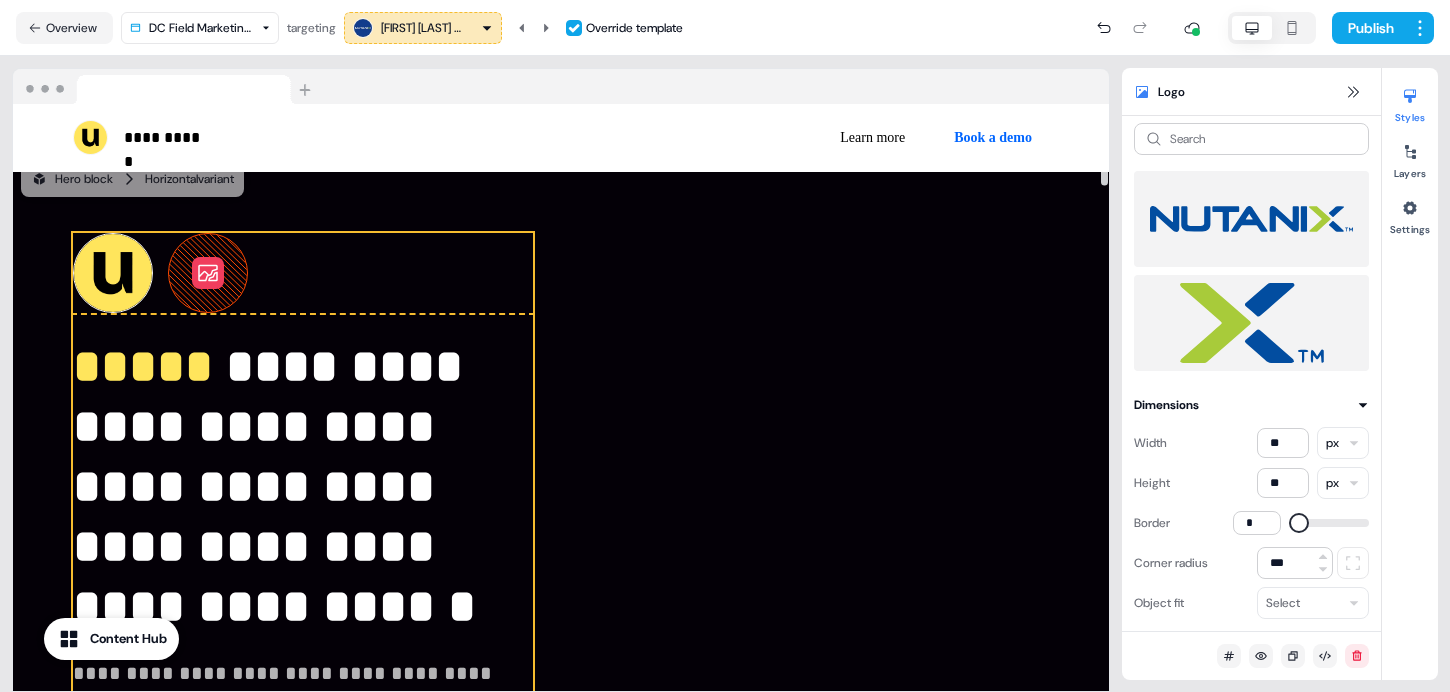 scroll, scrollTop: 0, scrollLeft: 0, axis: both 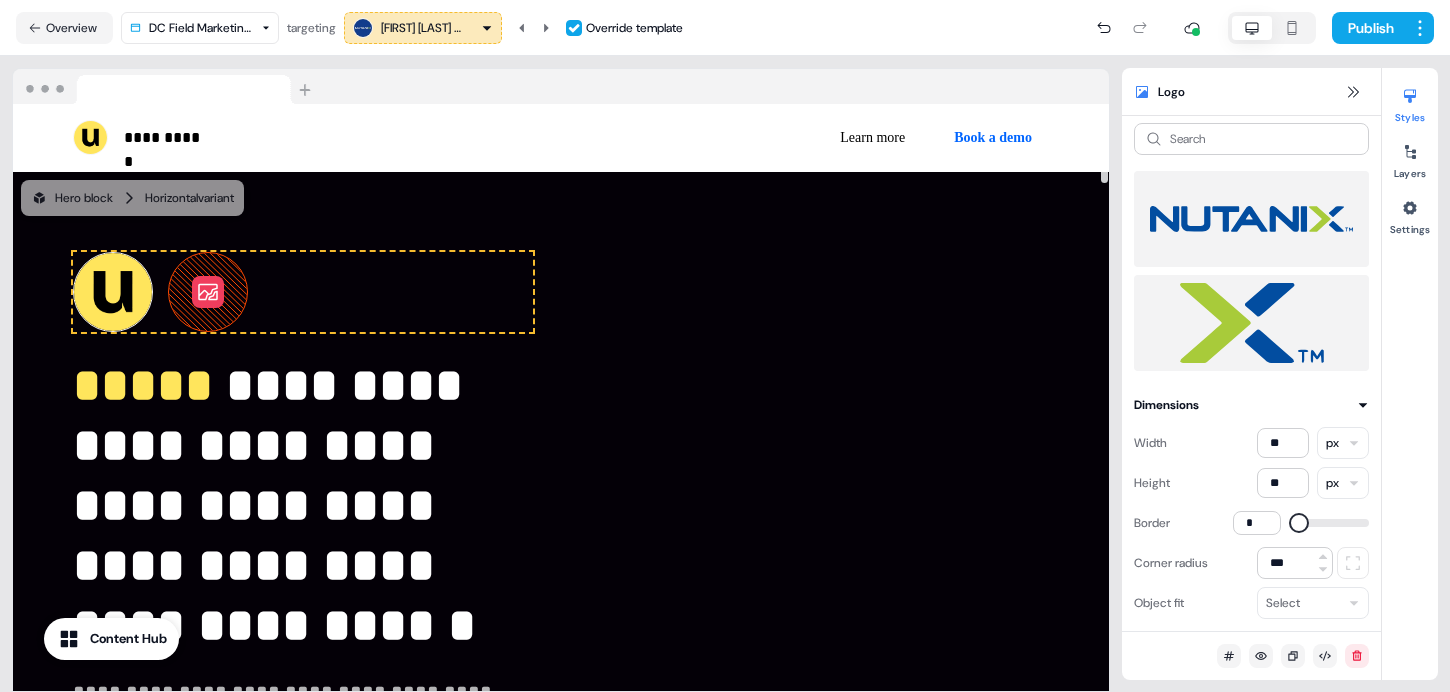 click 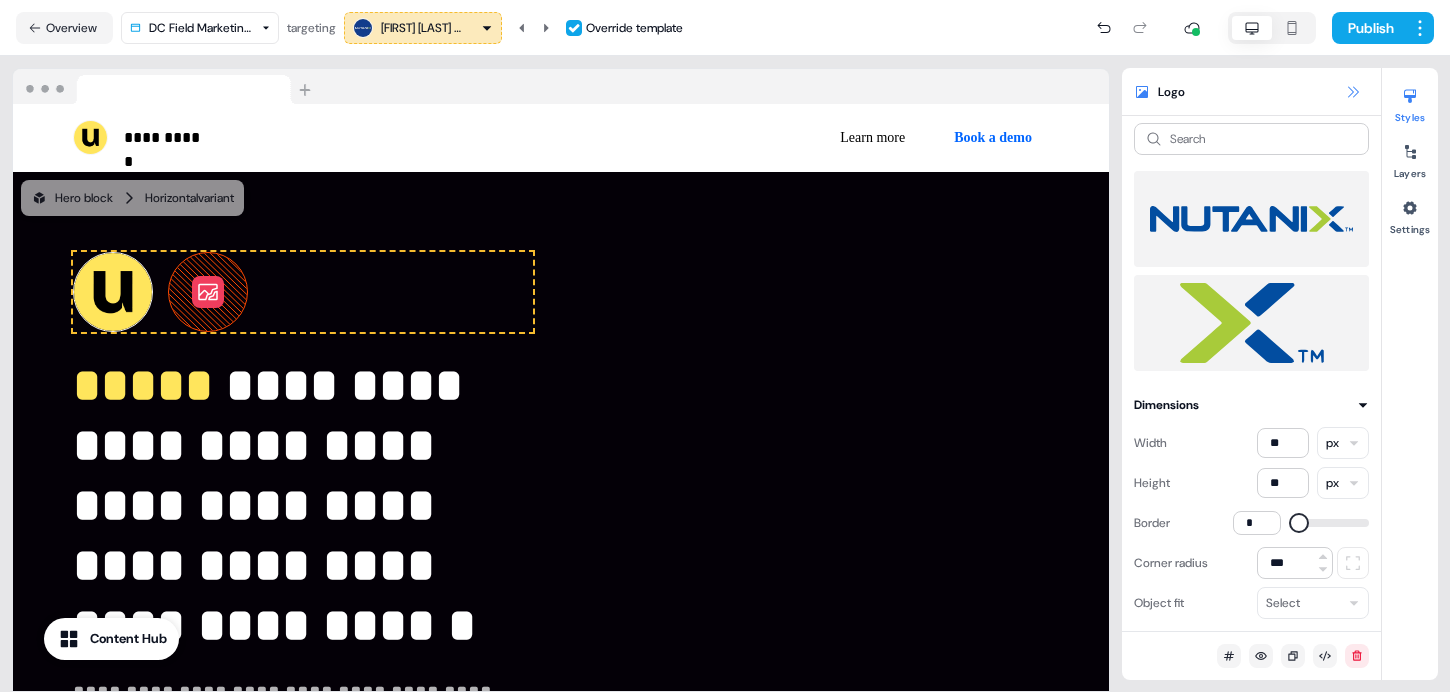 click at bounding box center (1353, 92) 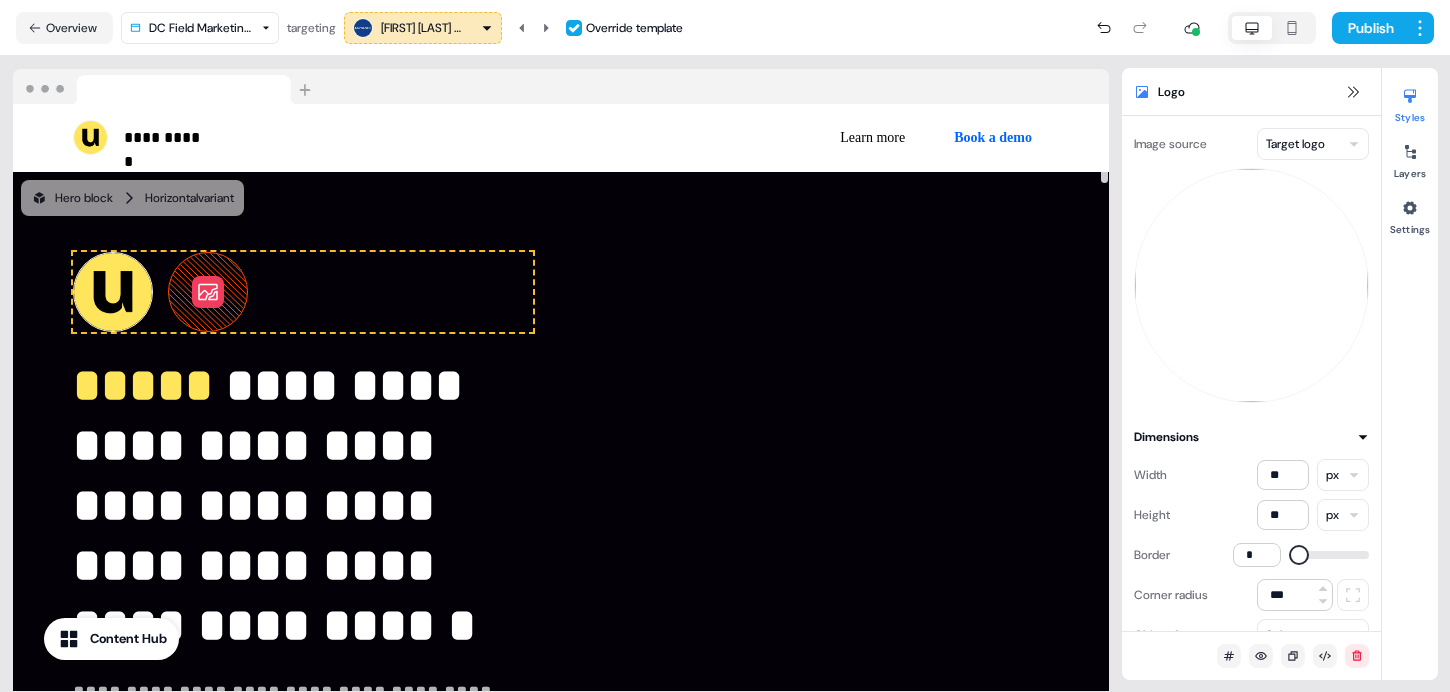 click 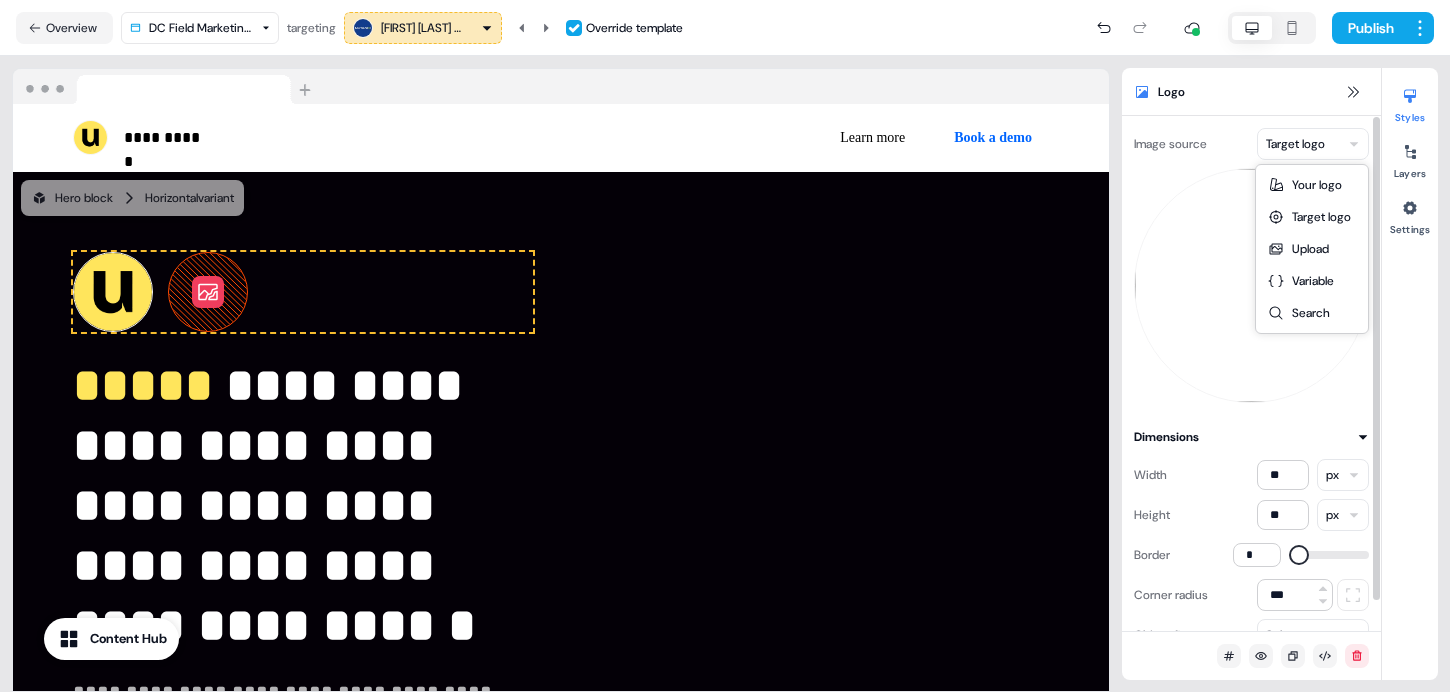 click on "**********" at bounding box center [725, 346] 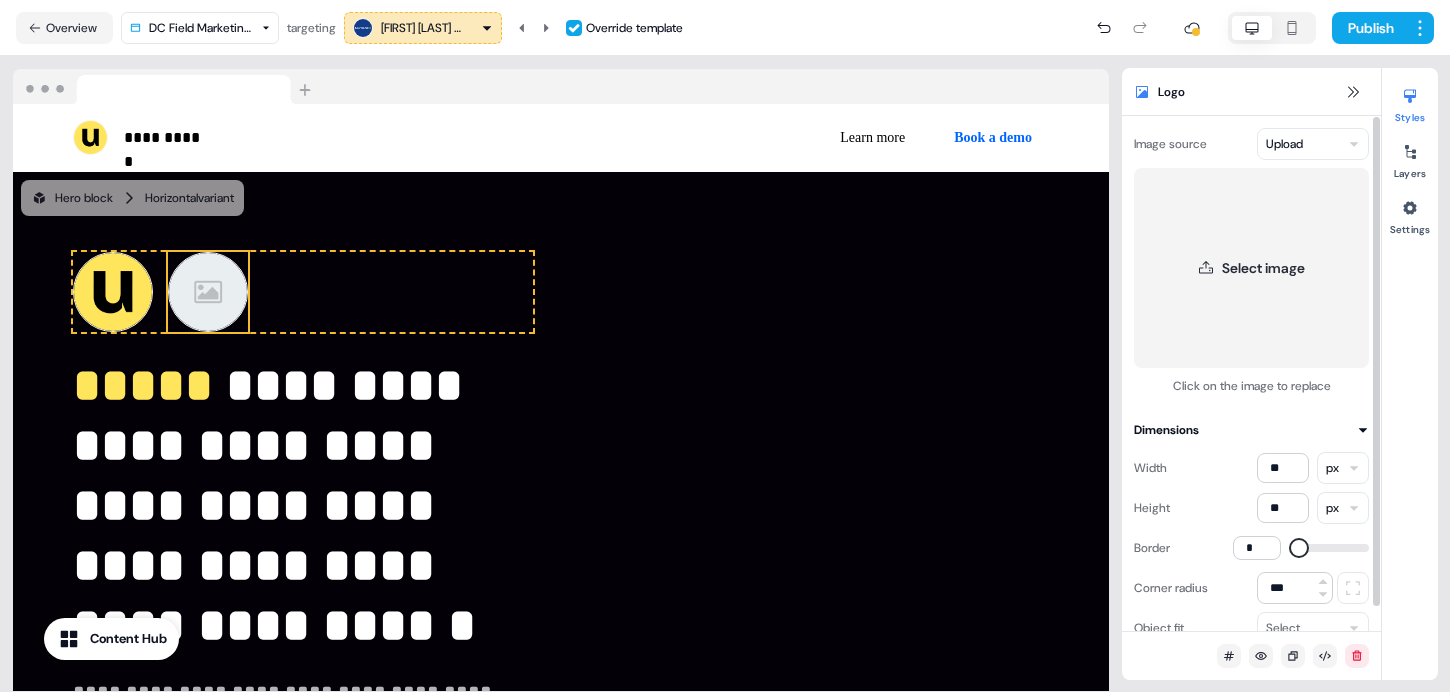 click on "Select image" at bounding box center (1251, 268) 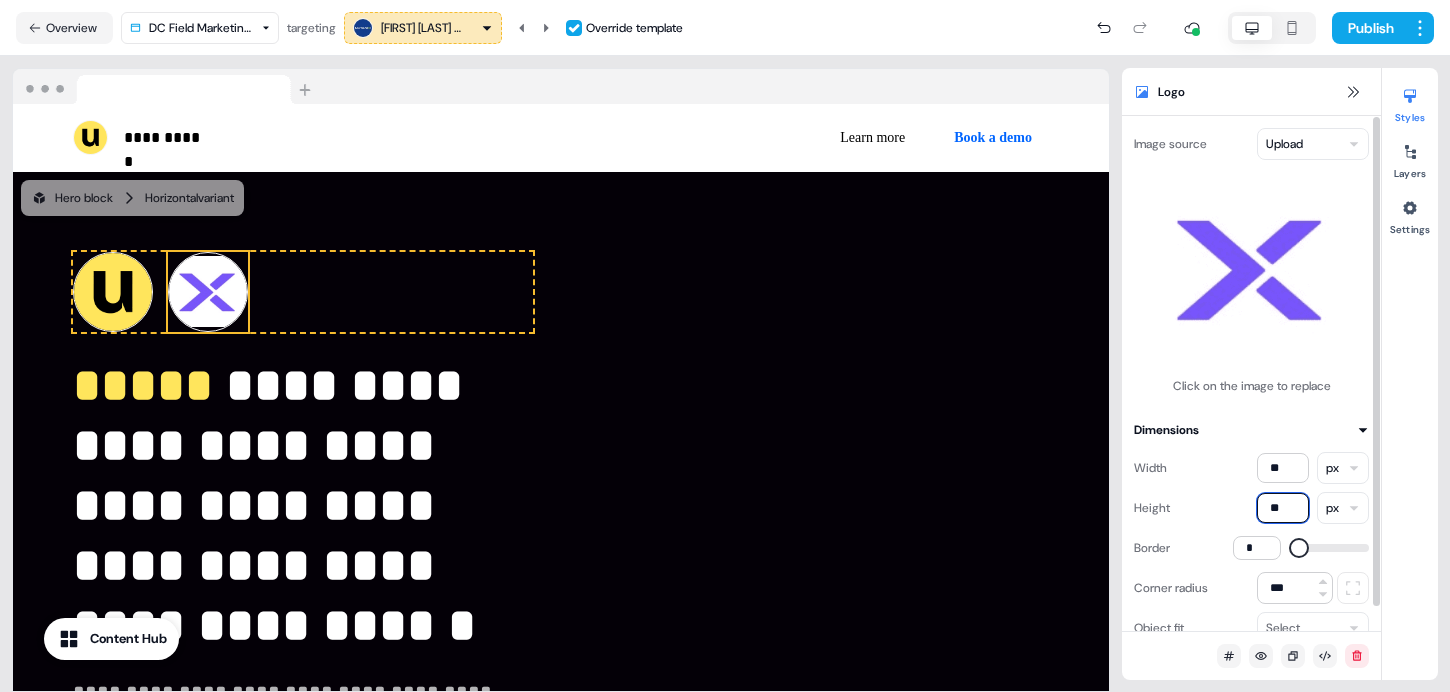 click on "**" at bounding box center (1283, 508) 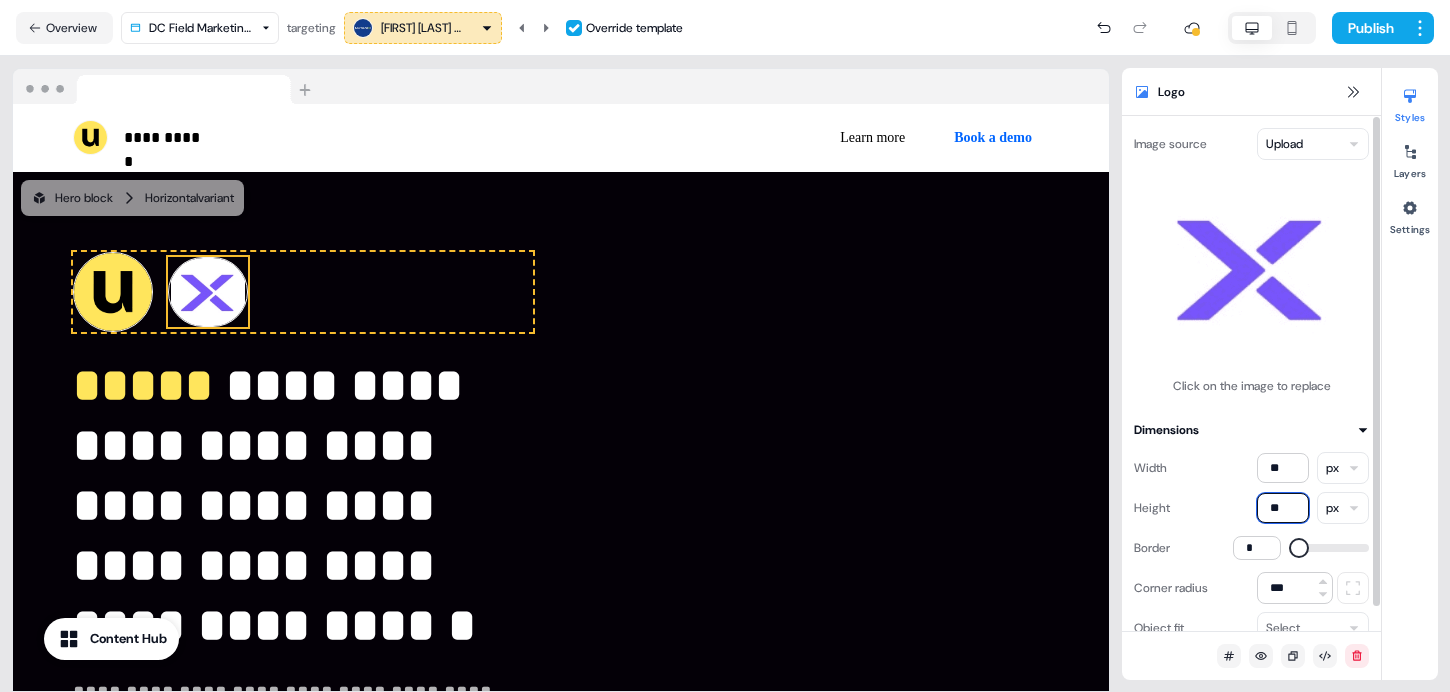 type on "**" 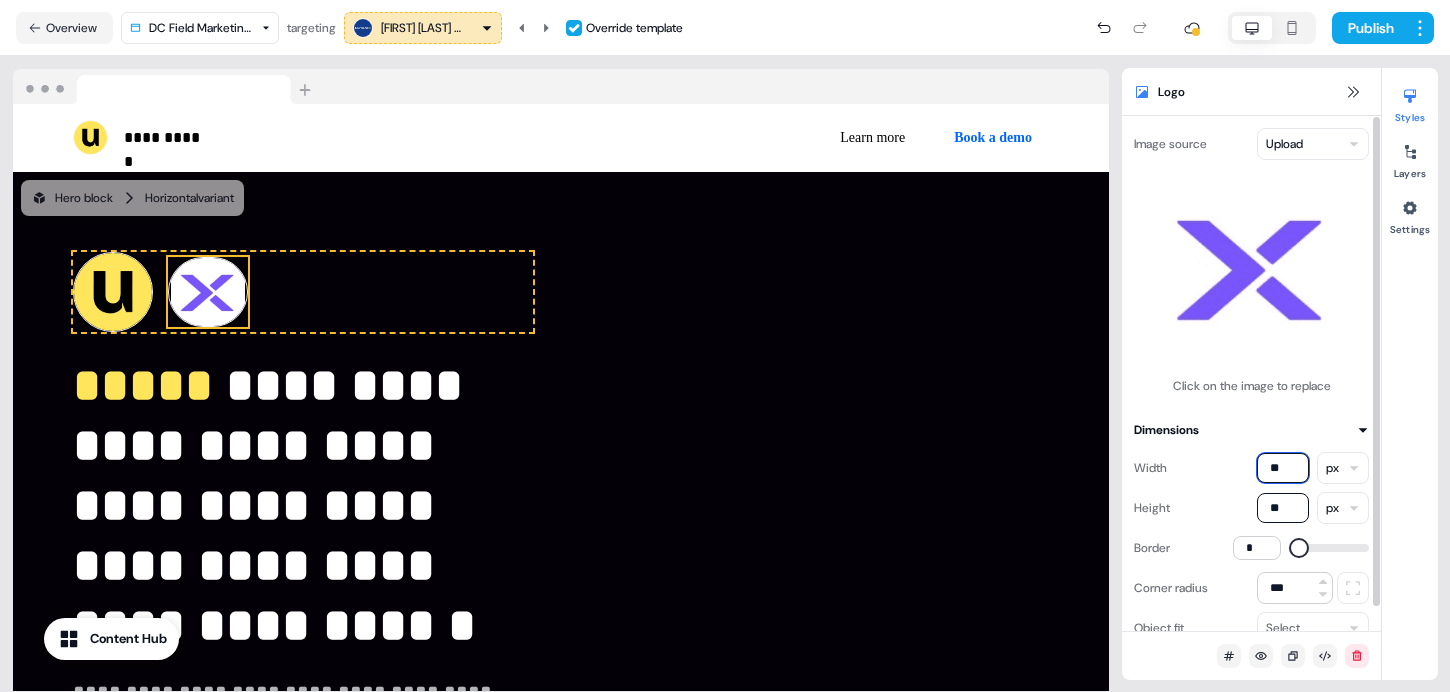 click on "**" at bounding box center [1283, 468] 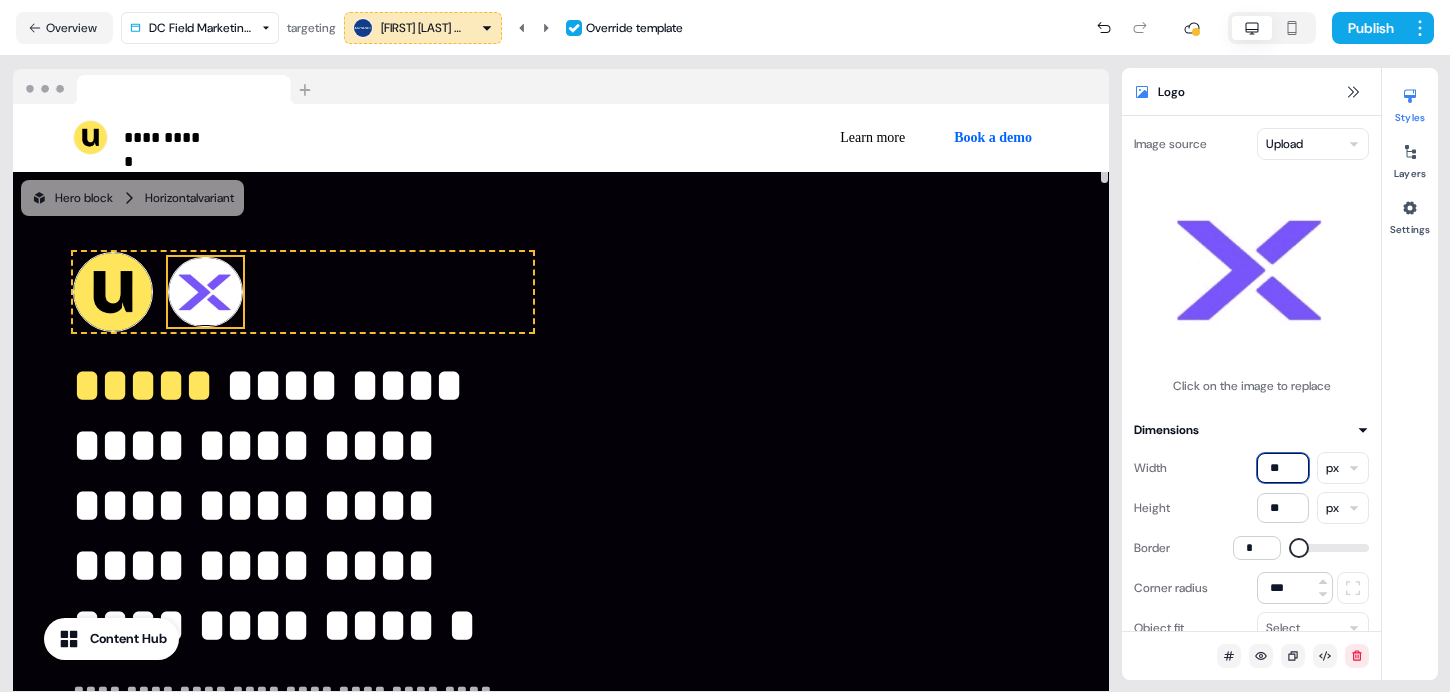 type on "**" 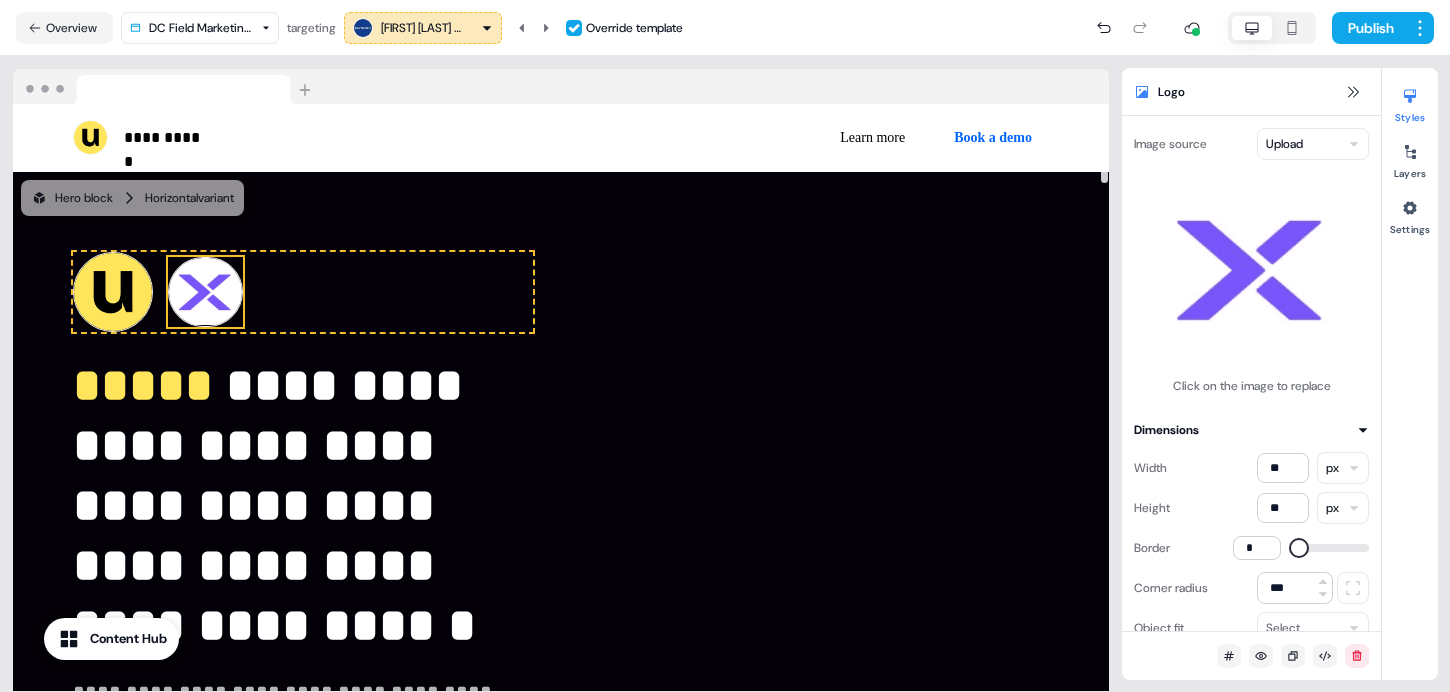click on "**********" at bounding box center (561, 552) 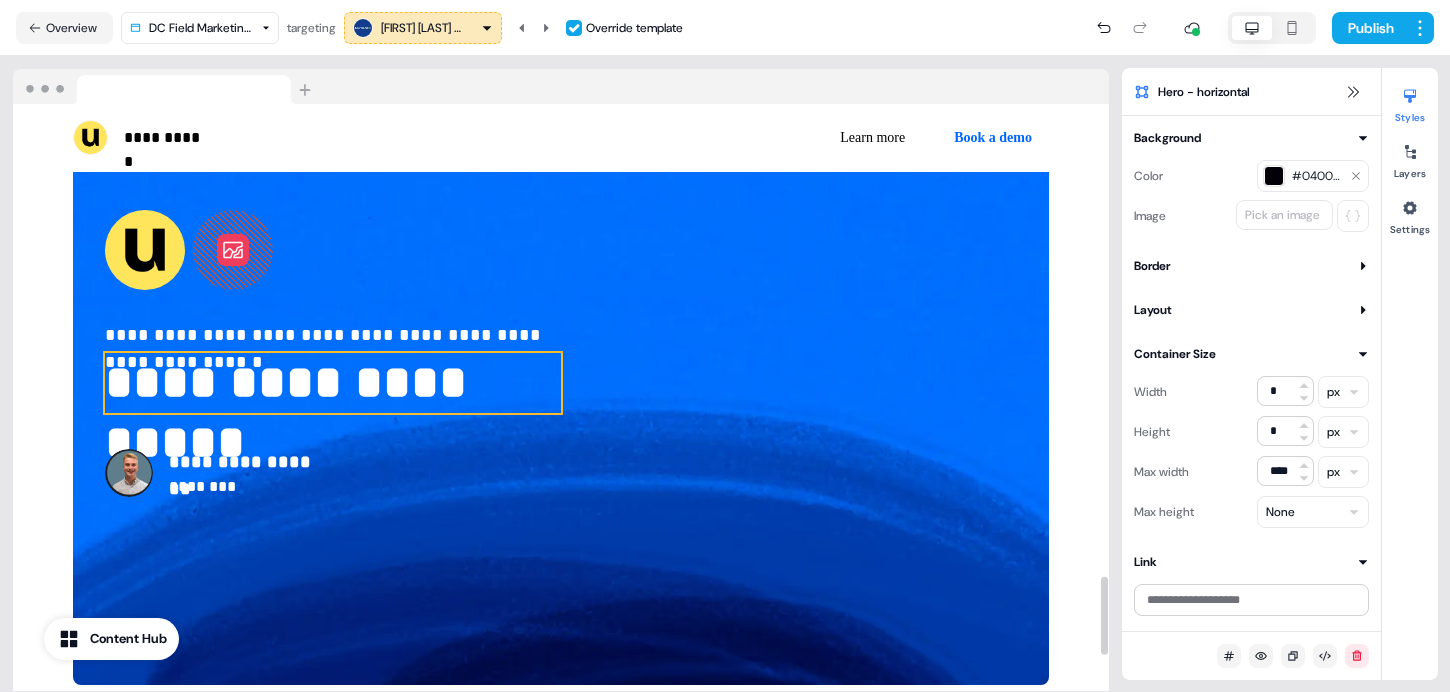 scroll, scrollTop: 3553, scrollLeft: 0, axis: vertical 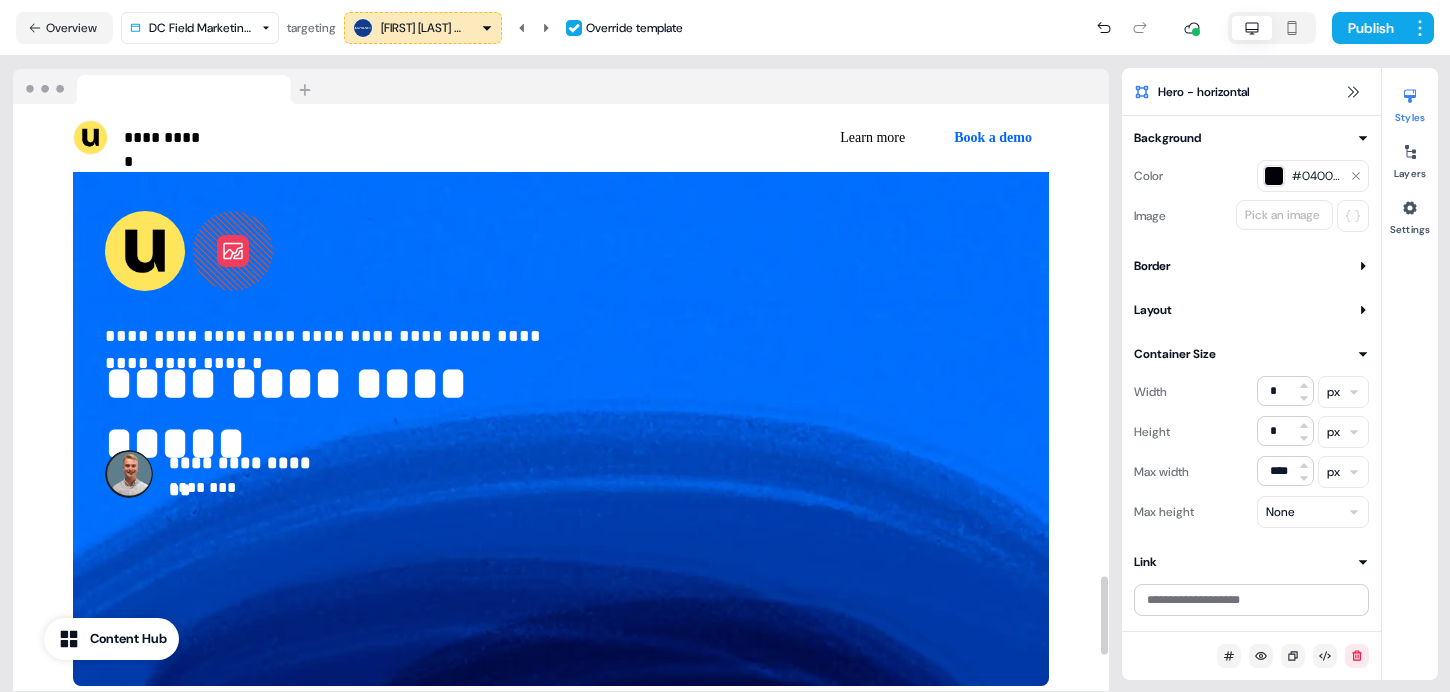 click 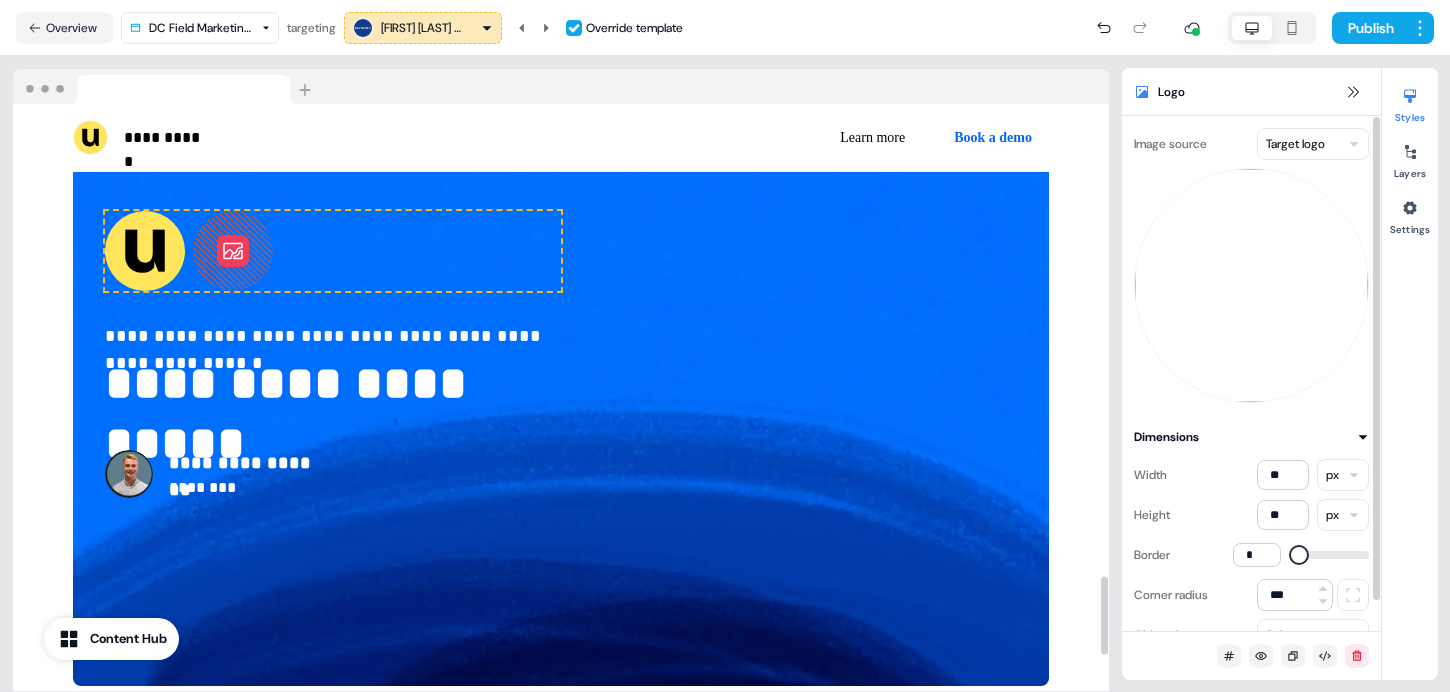 click on "**********" at bounding box center [725, 346] 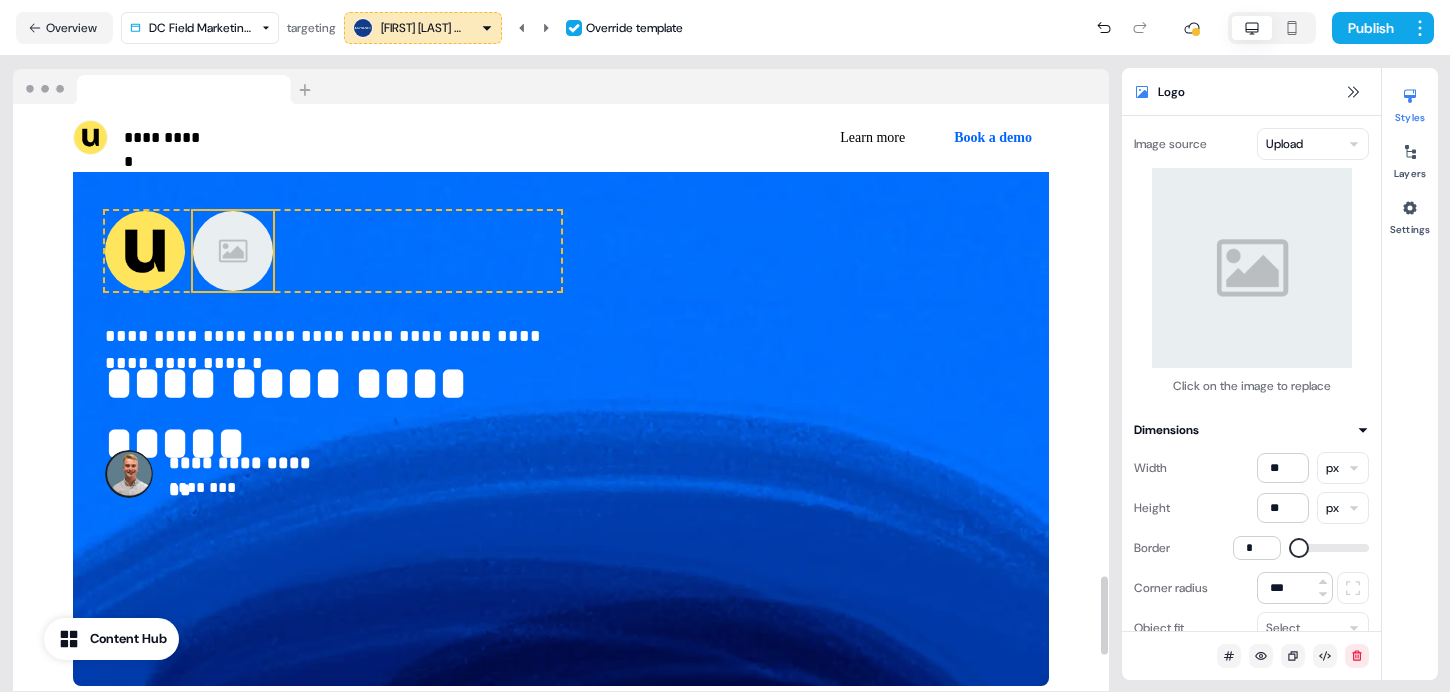 click at bounding box center [233, 251] 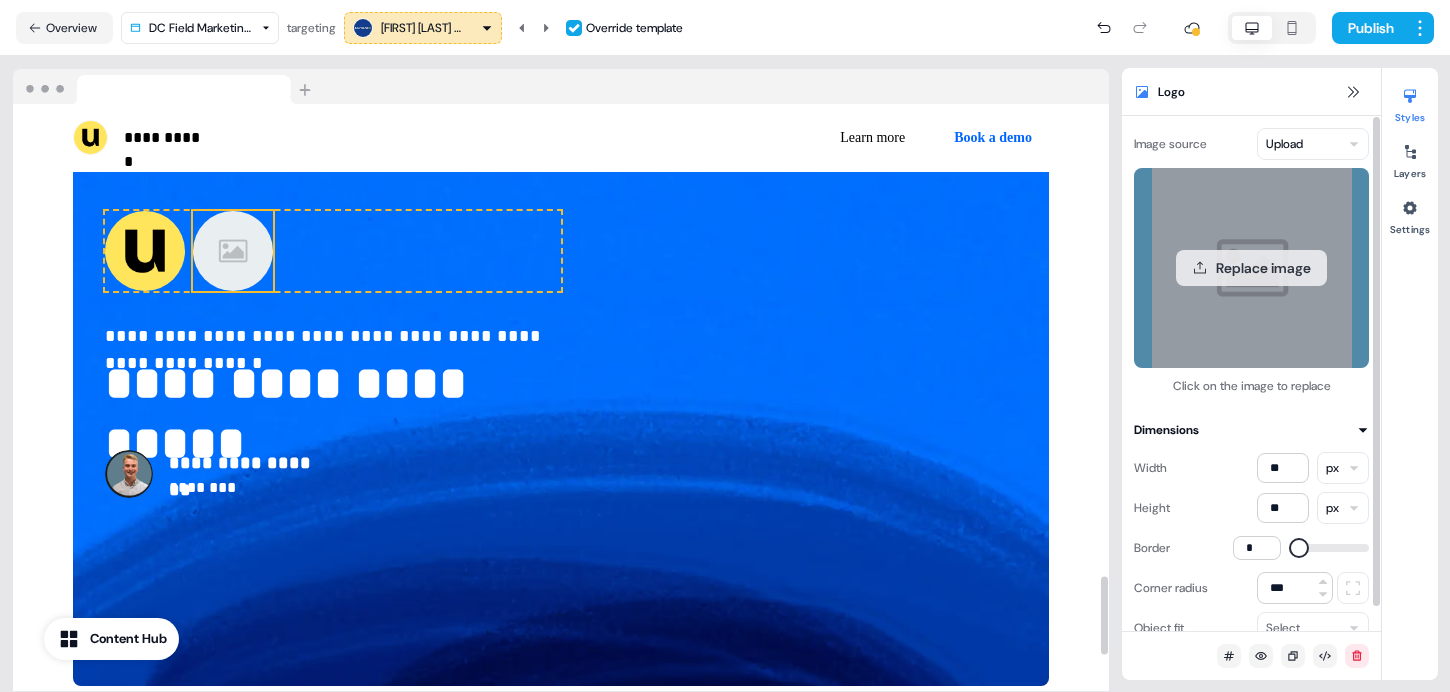 click on "Replace image" at bounding box center (1251, 268) 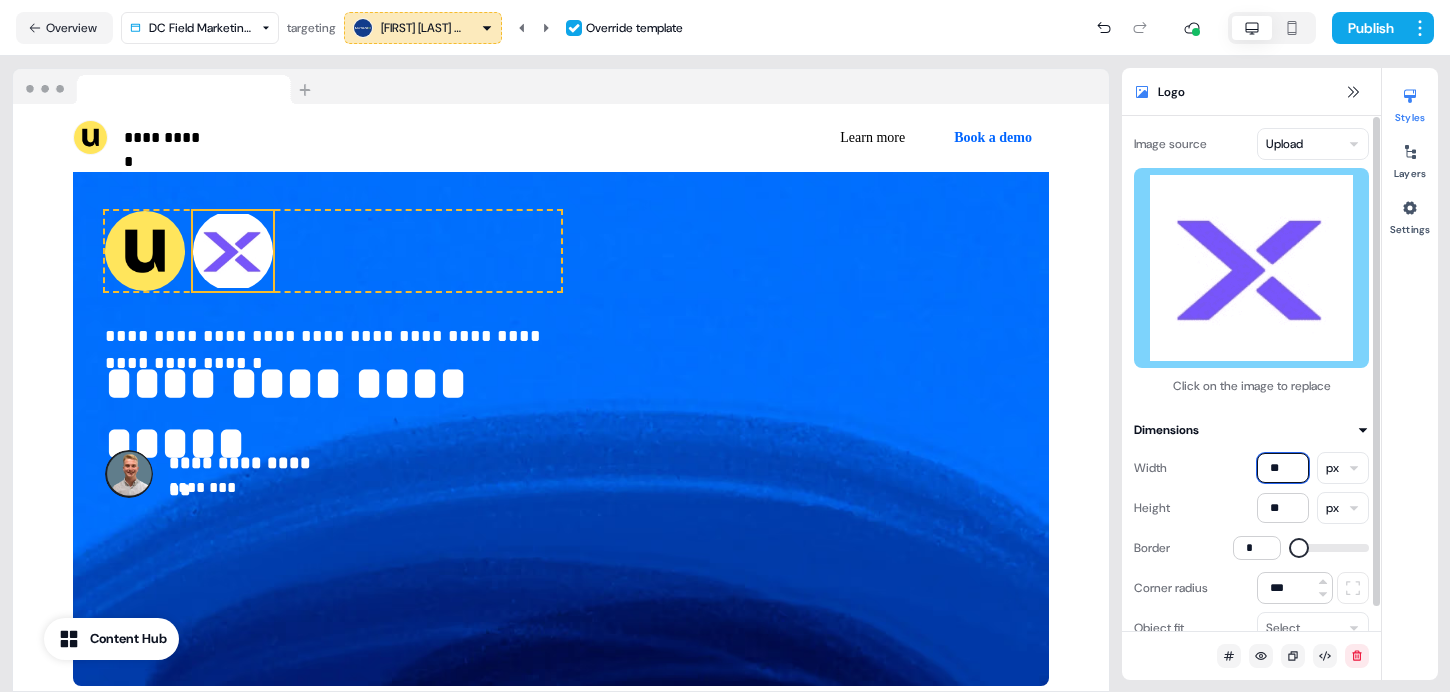 click on "**" at bounding box center (1283, 468) 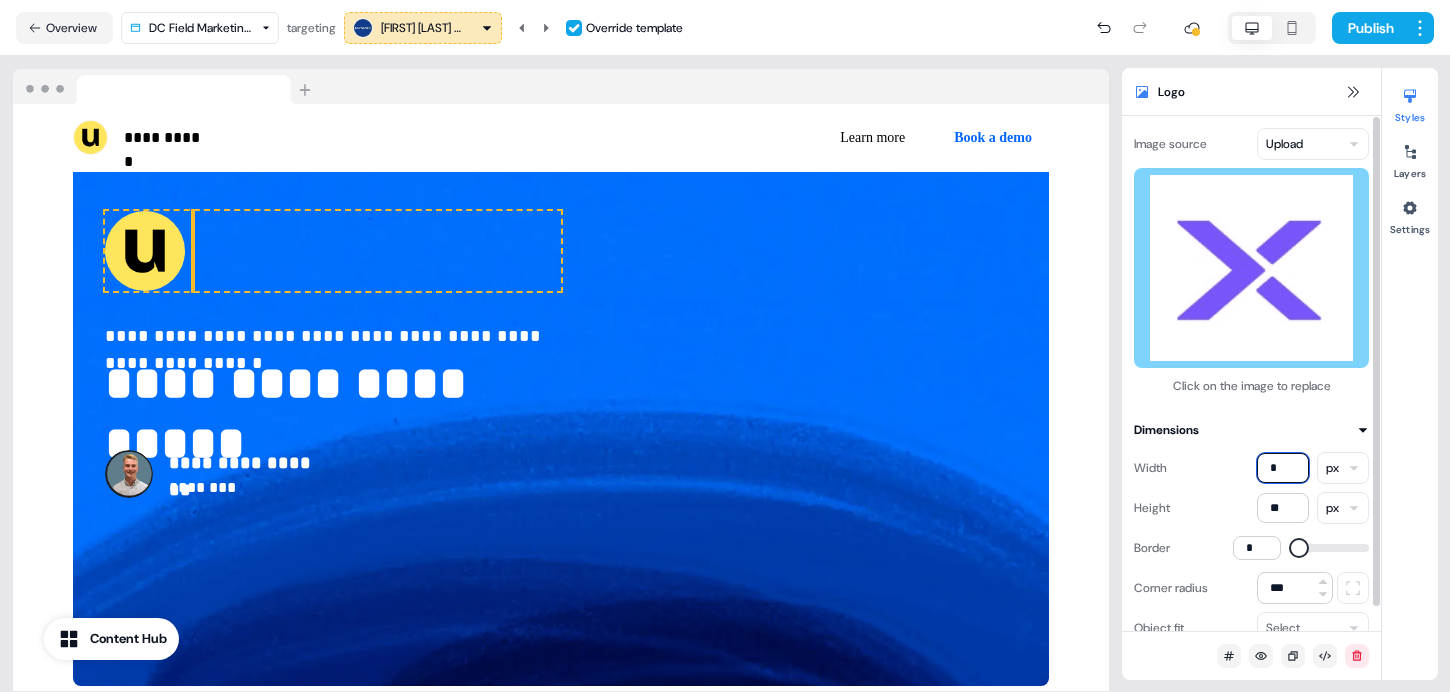 type on "**" 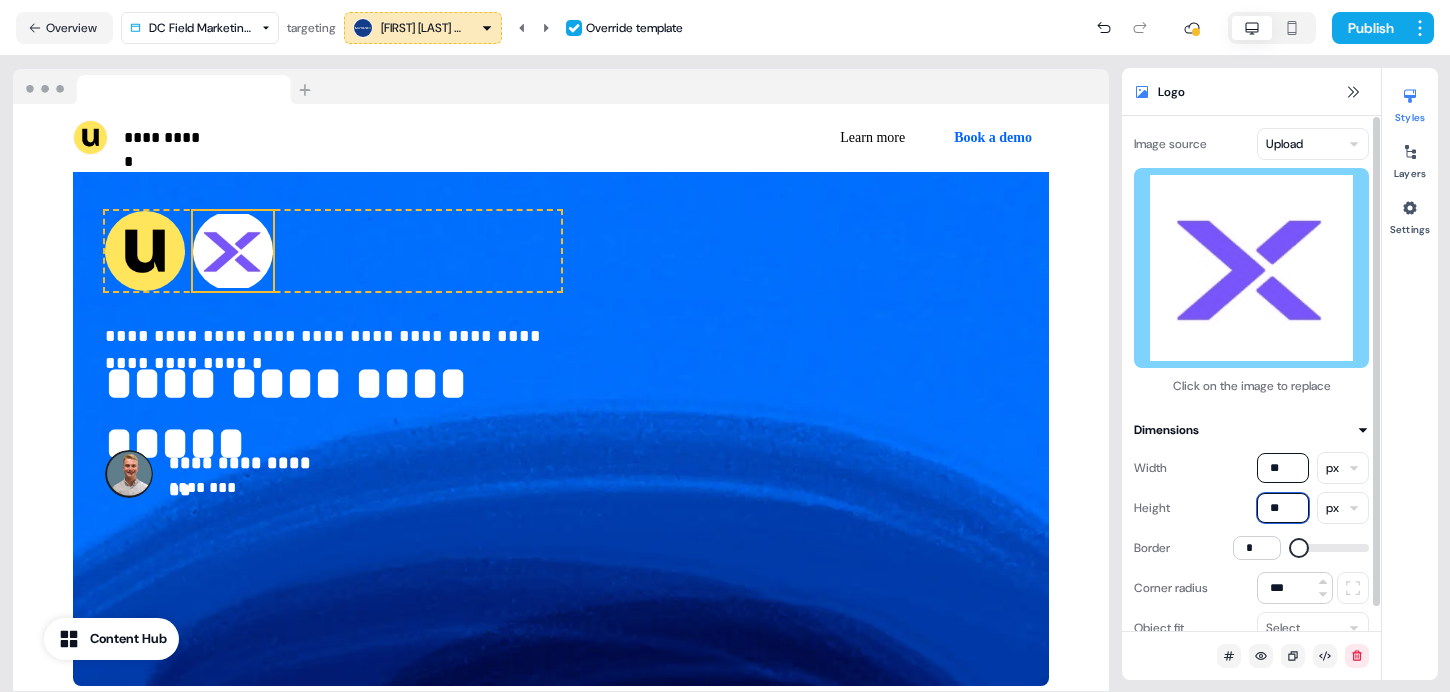 click on "**" at bounding box center (1283, 508) 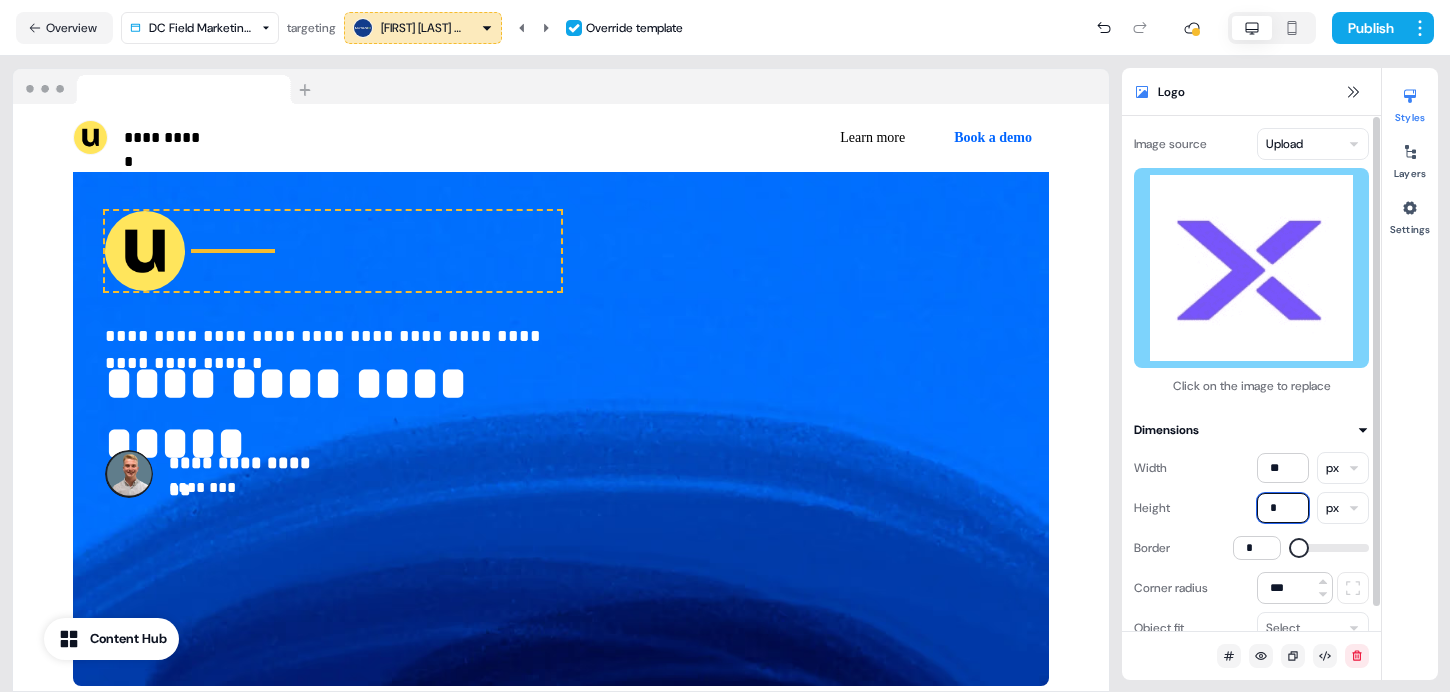 type on "**" 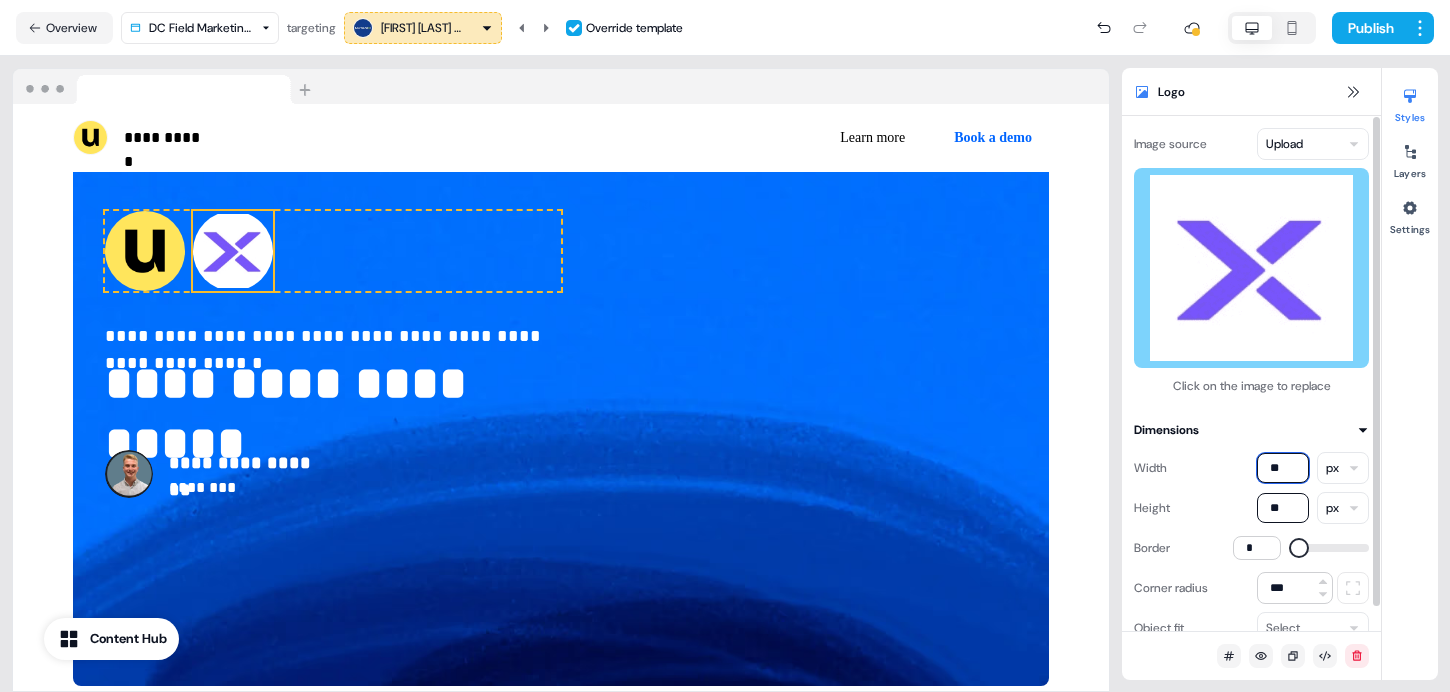 click on "**" at bounding box center [1283, 468] 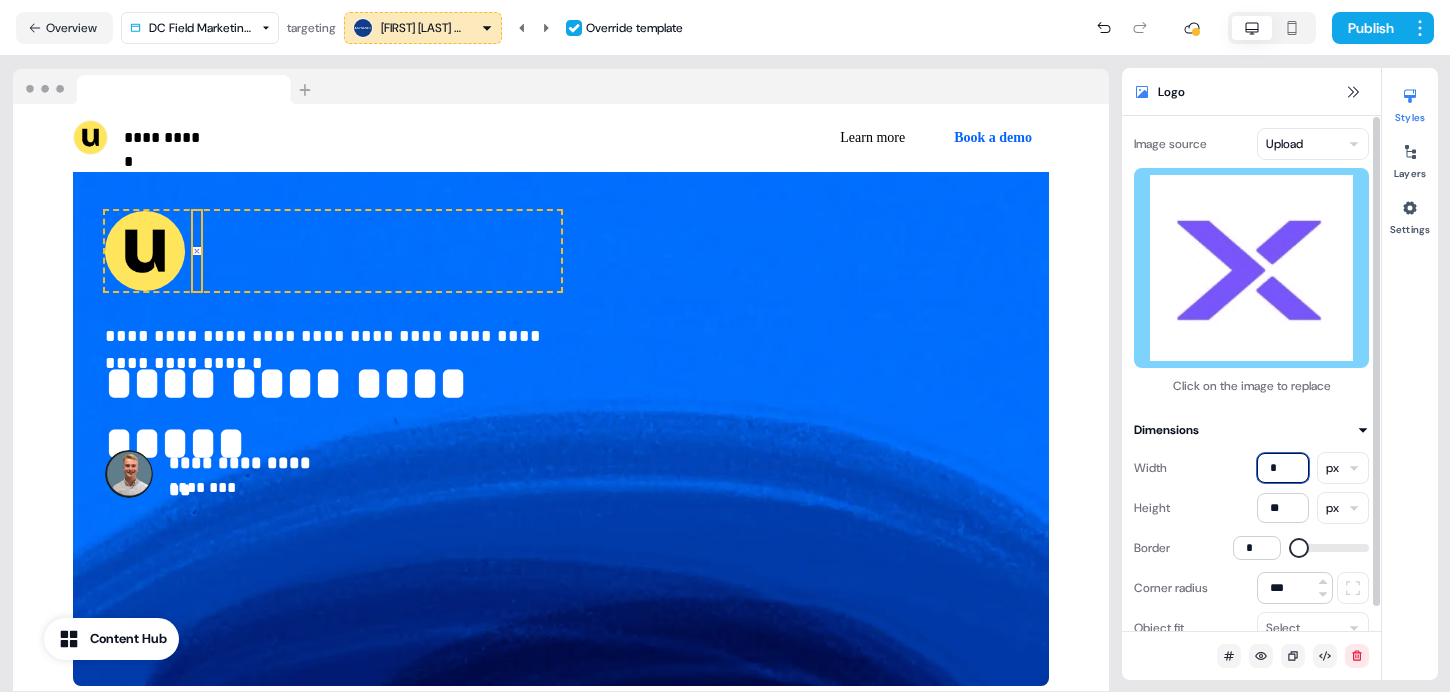 type on "**" 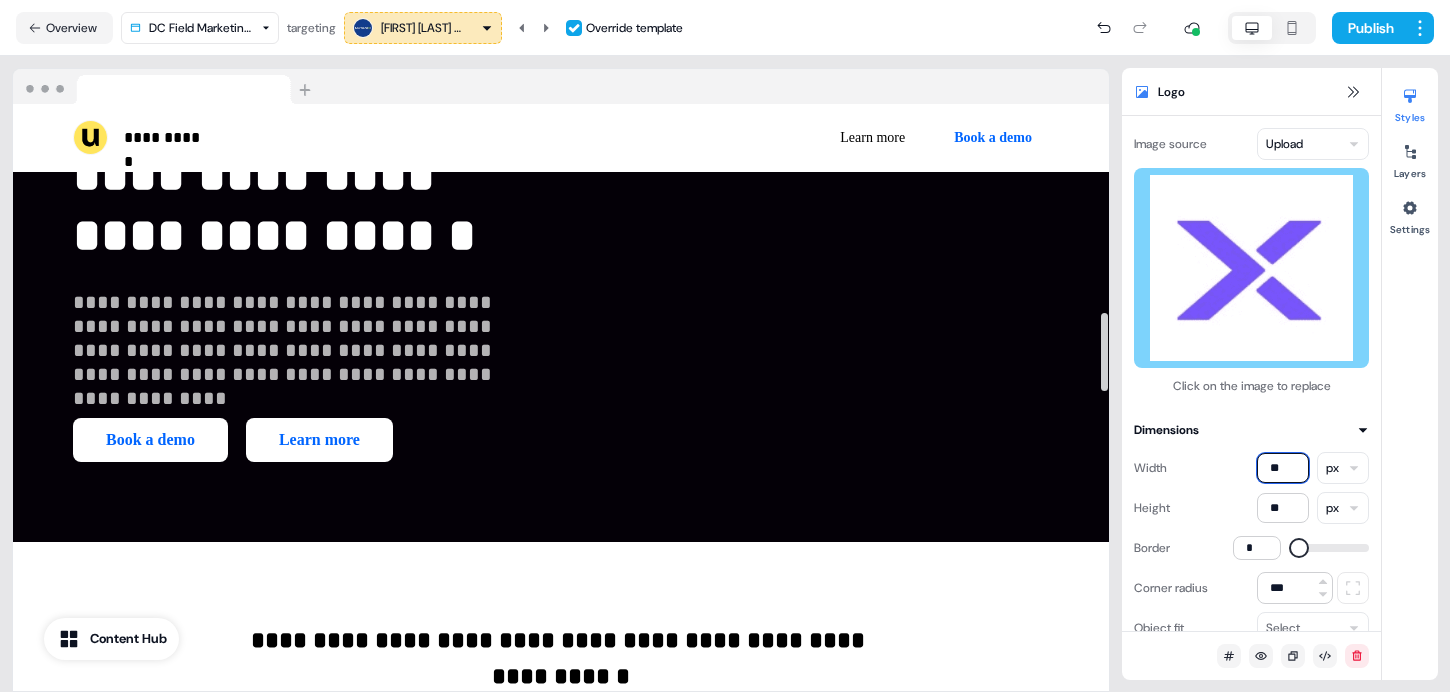 scroll, scrollTop: 0, scrollLeft: 0, axis: both 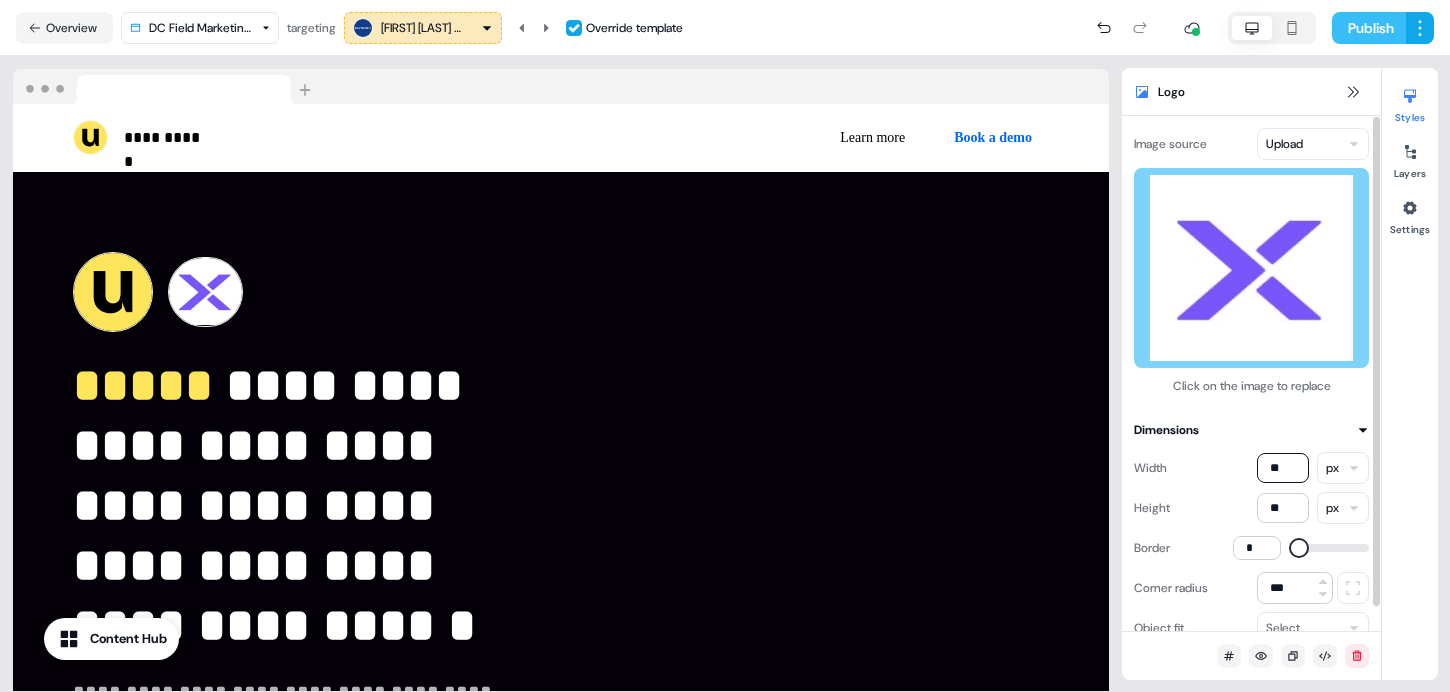 click on "Publish" at bounding box center (1369, 28) 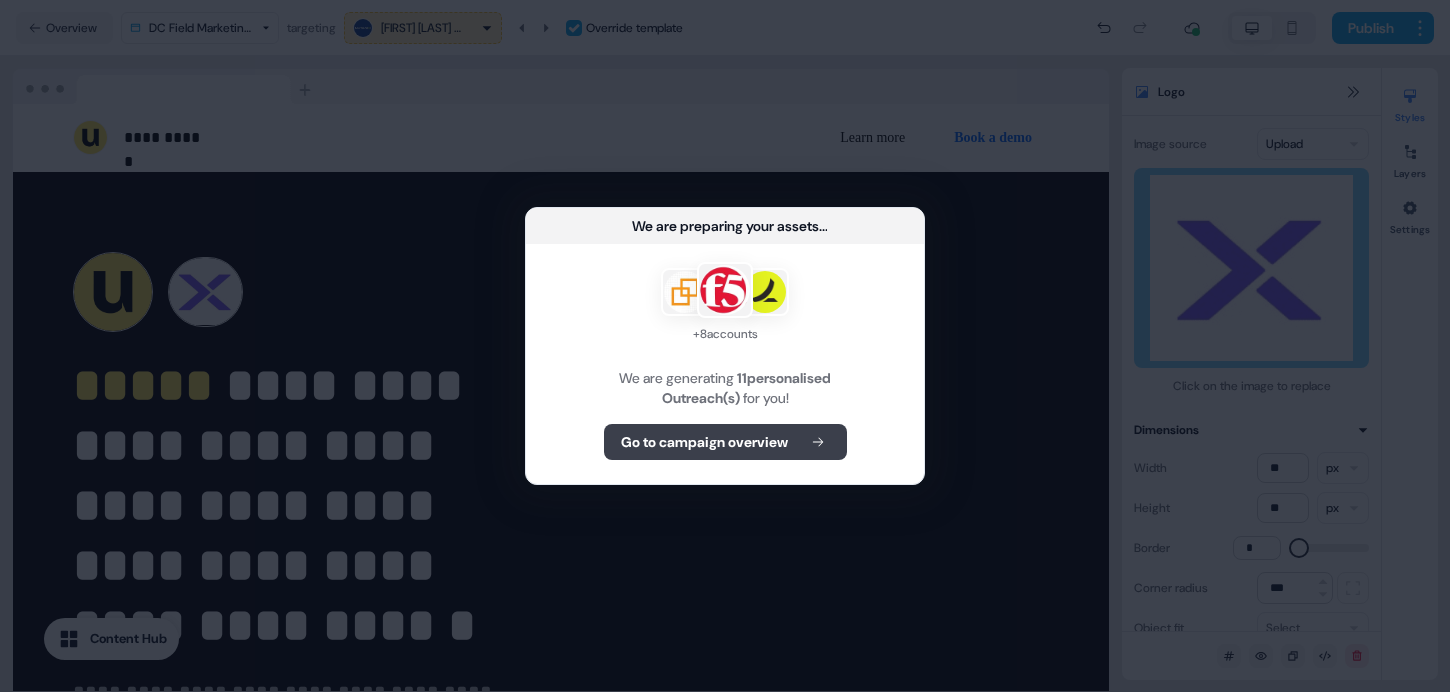 click on "Go to campaign overview" at bounding box center [704, 442] 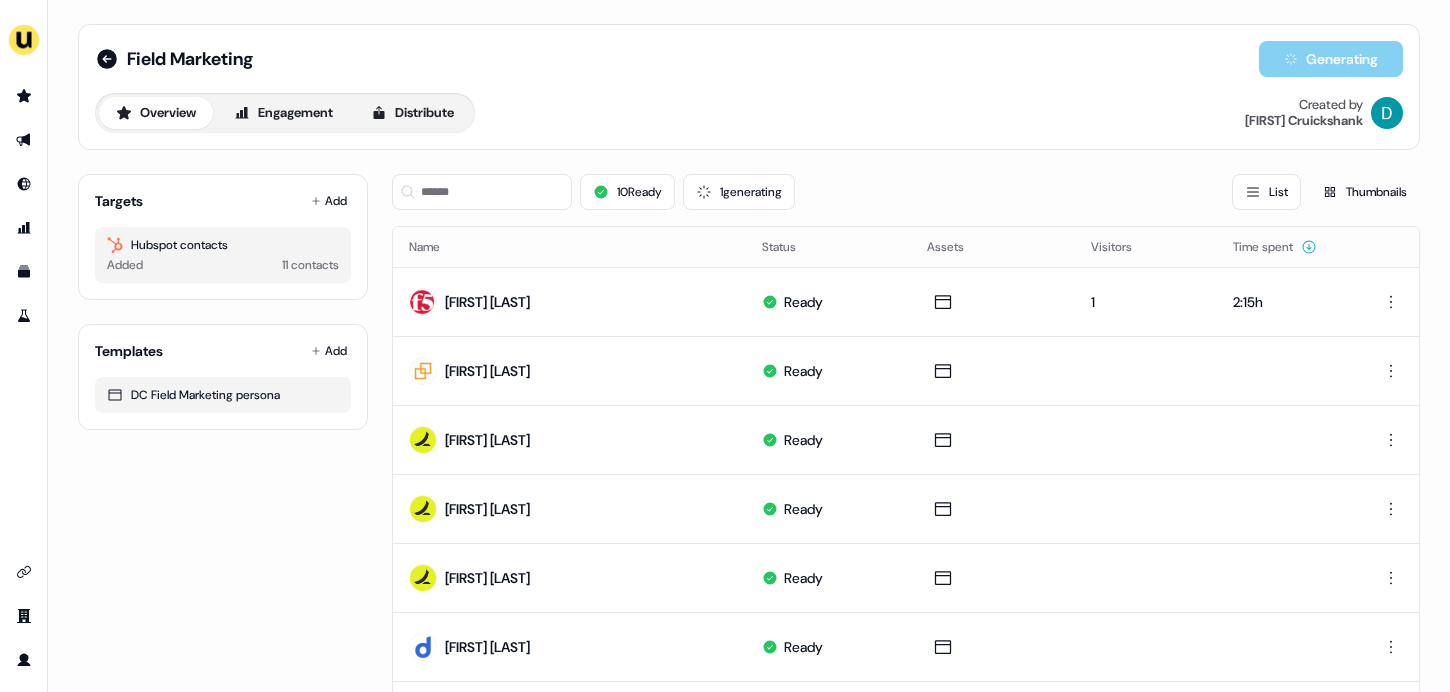 click on "Ready" at bounding box center (792, 440) 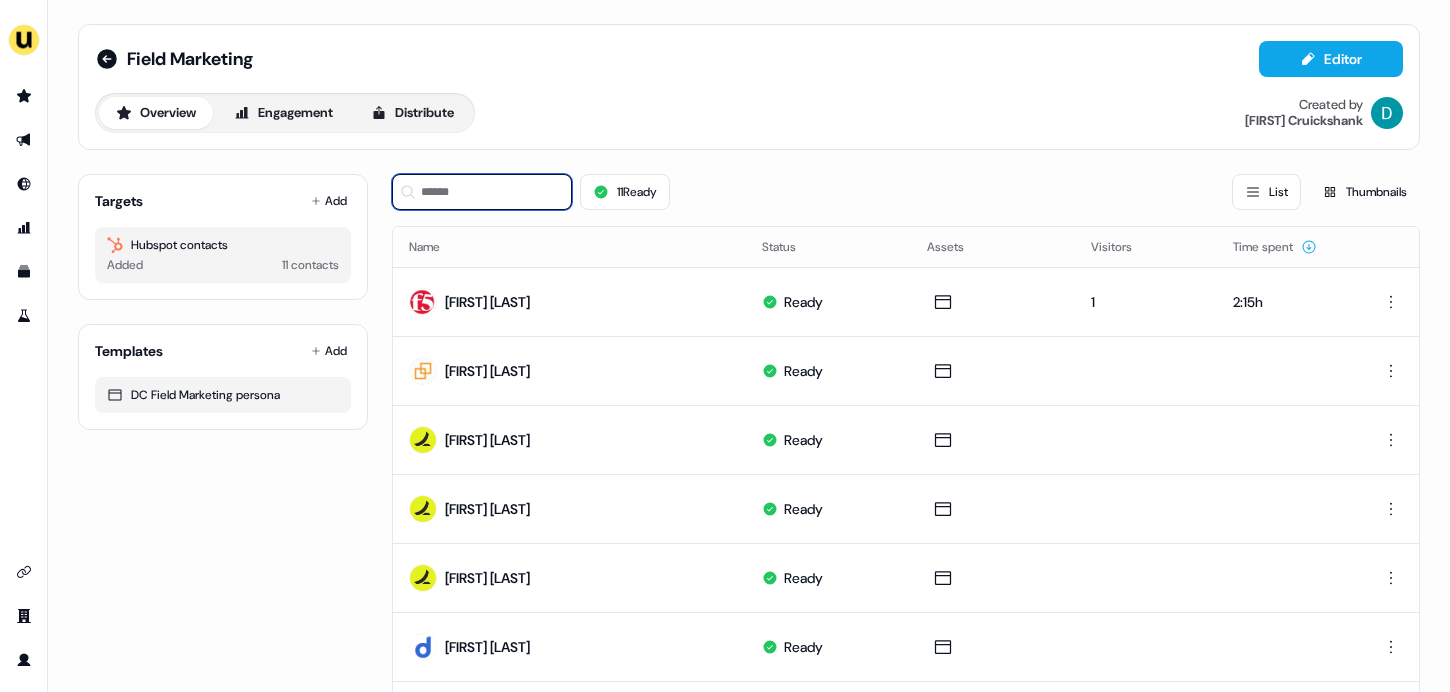 click at bounding box center (482, 192) 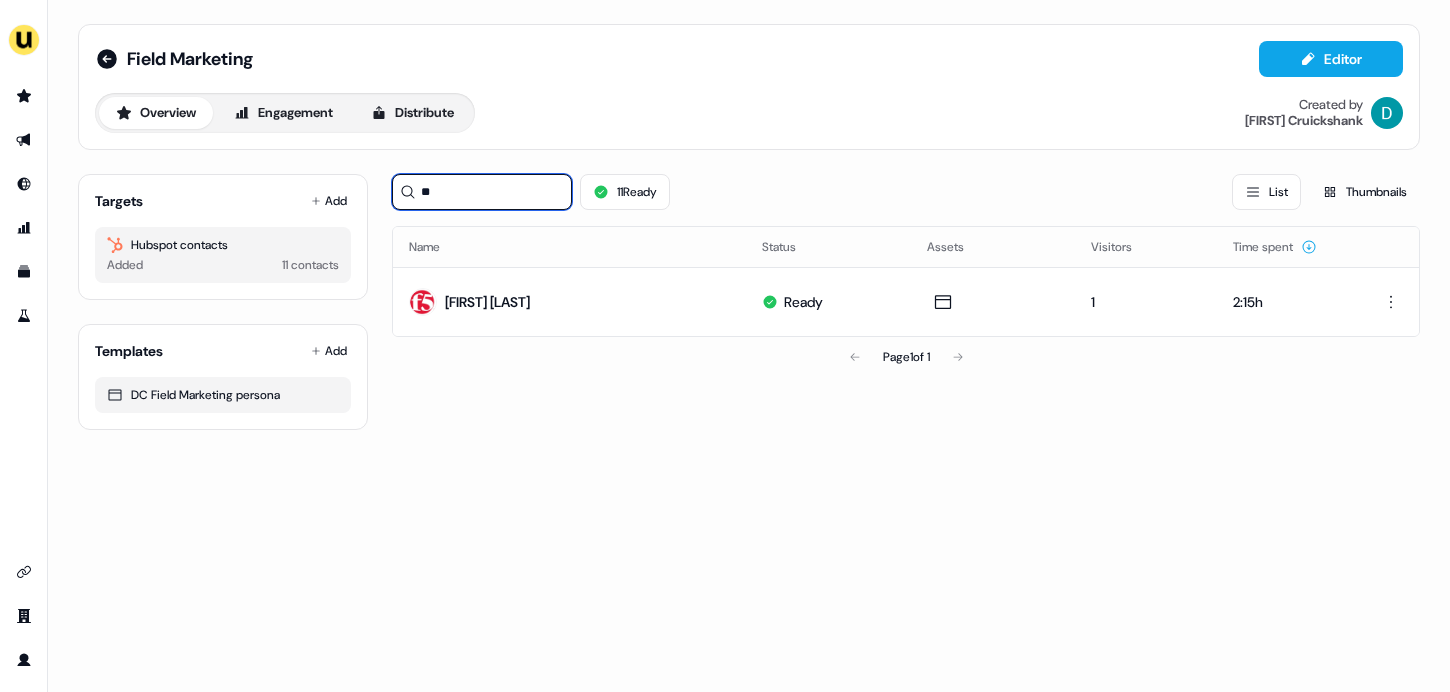 type on "*" 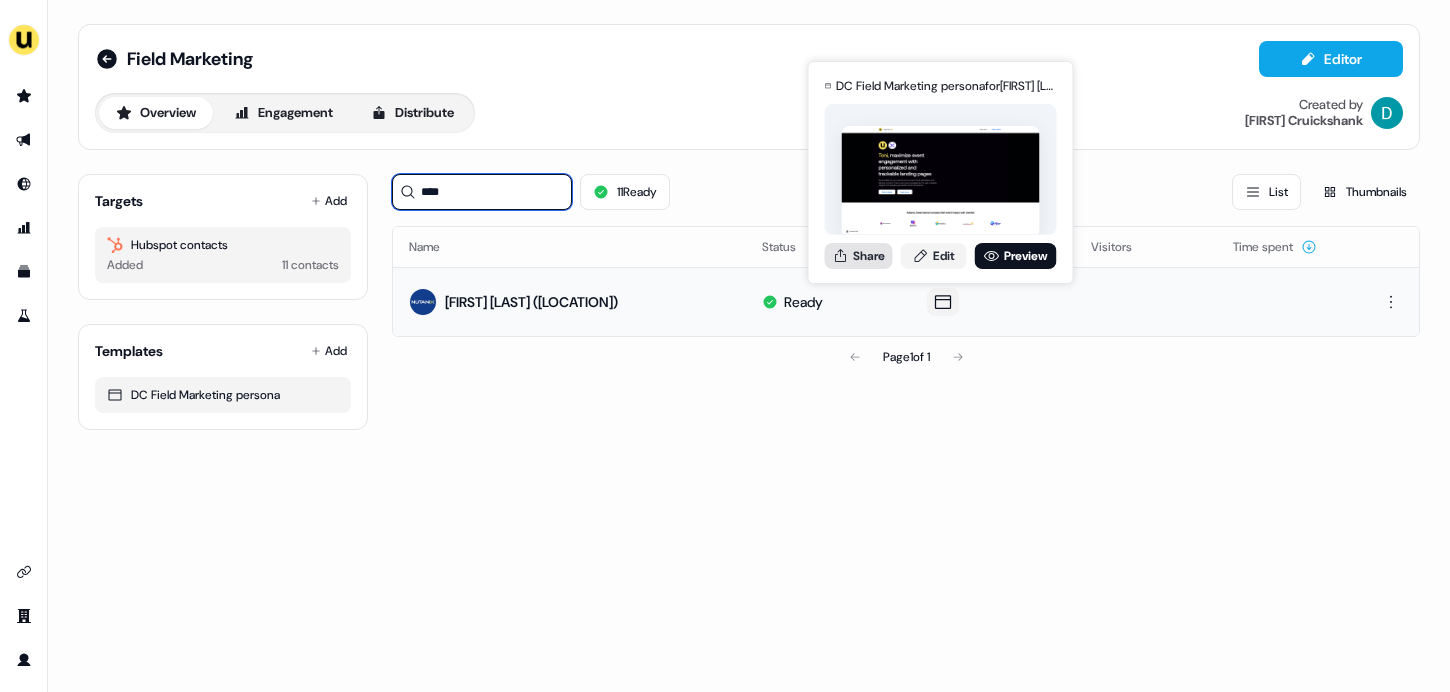 type on "****" 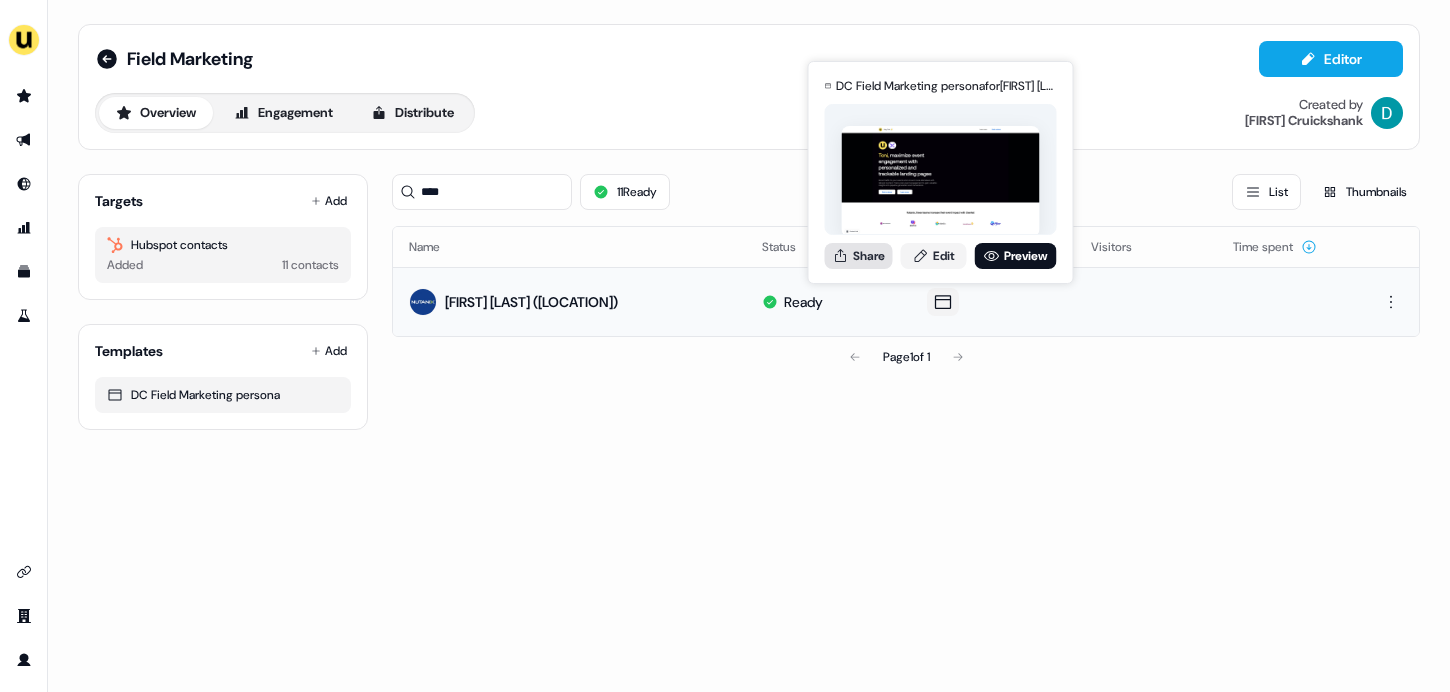 click on "Share" at bounding box center (859, 256) 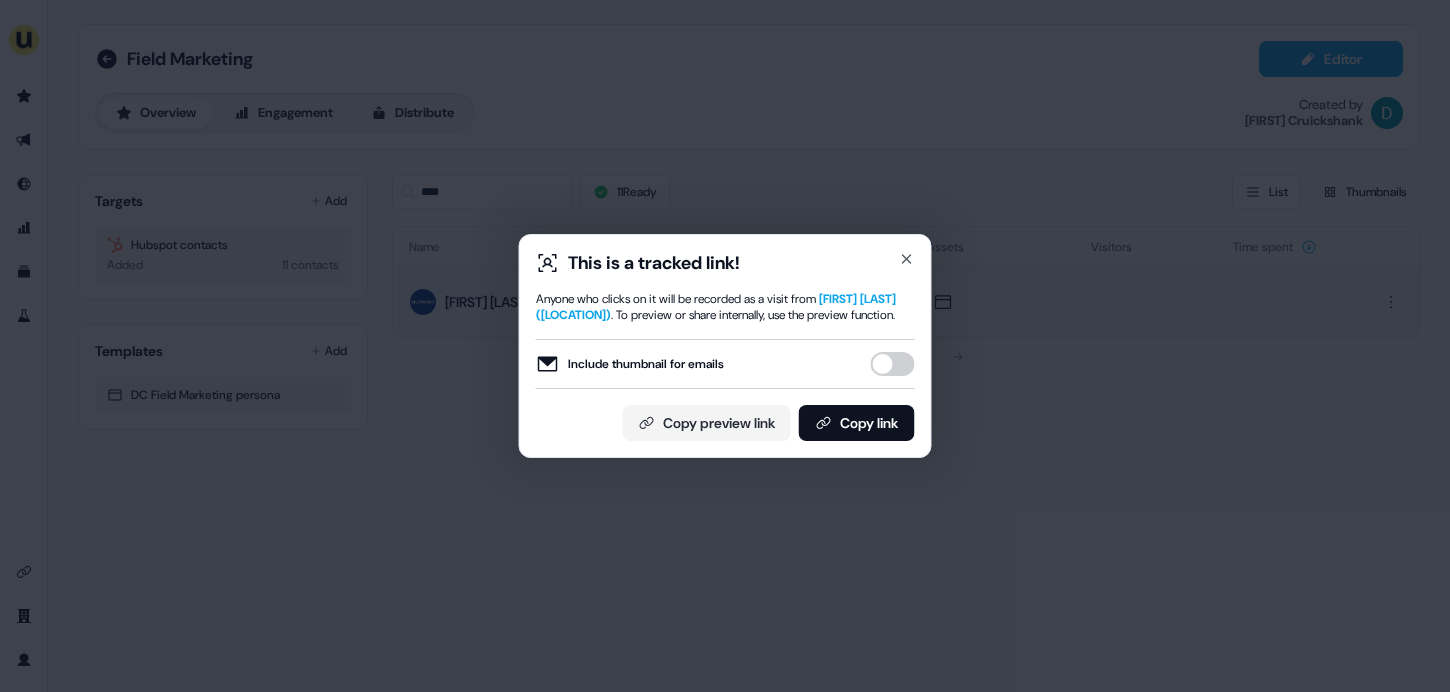 click on "Include thumbnail for emails" at bounding box center (893, 364) 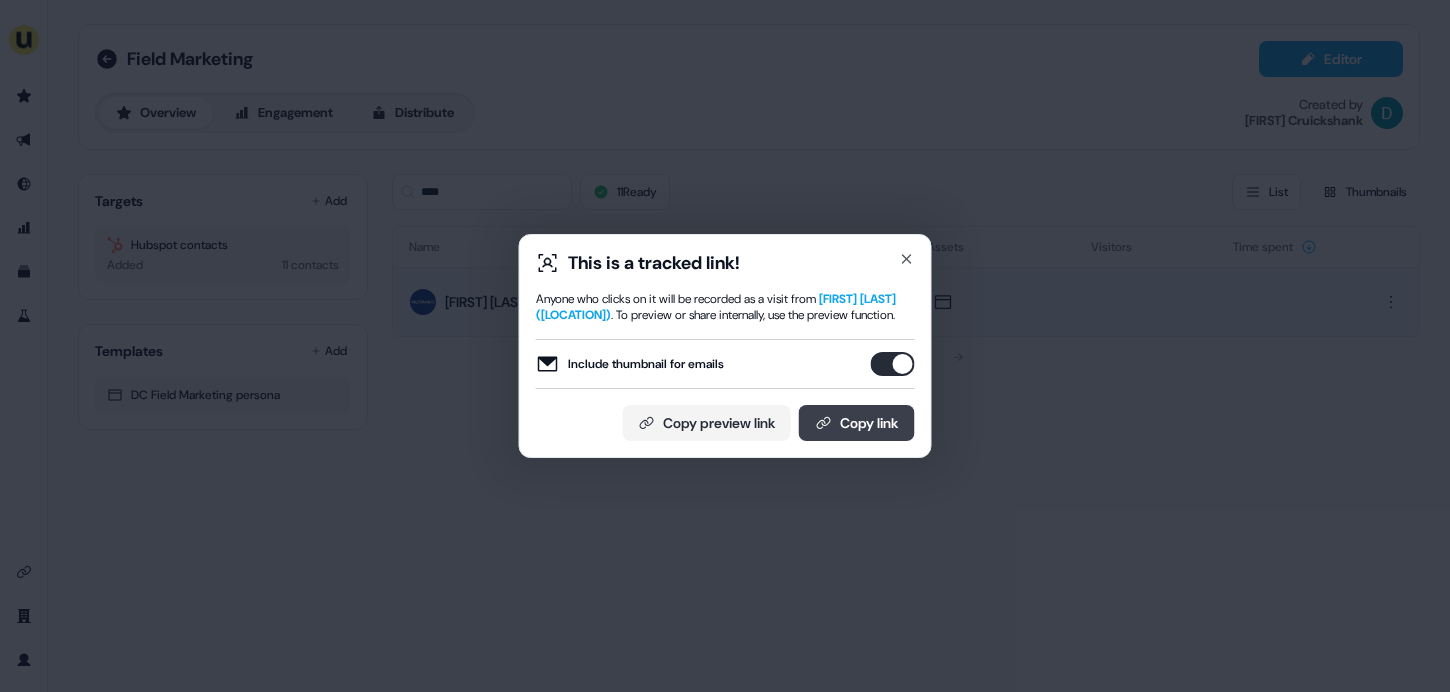 click on "Copy link" at bounding box center [857, 423] 